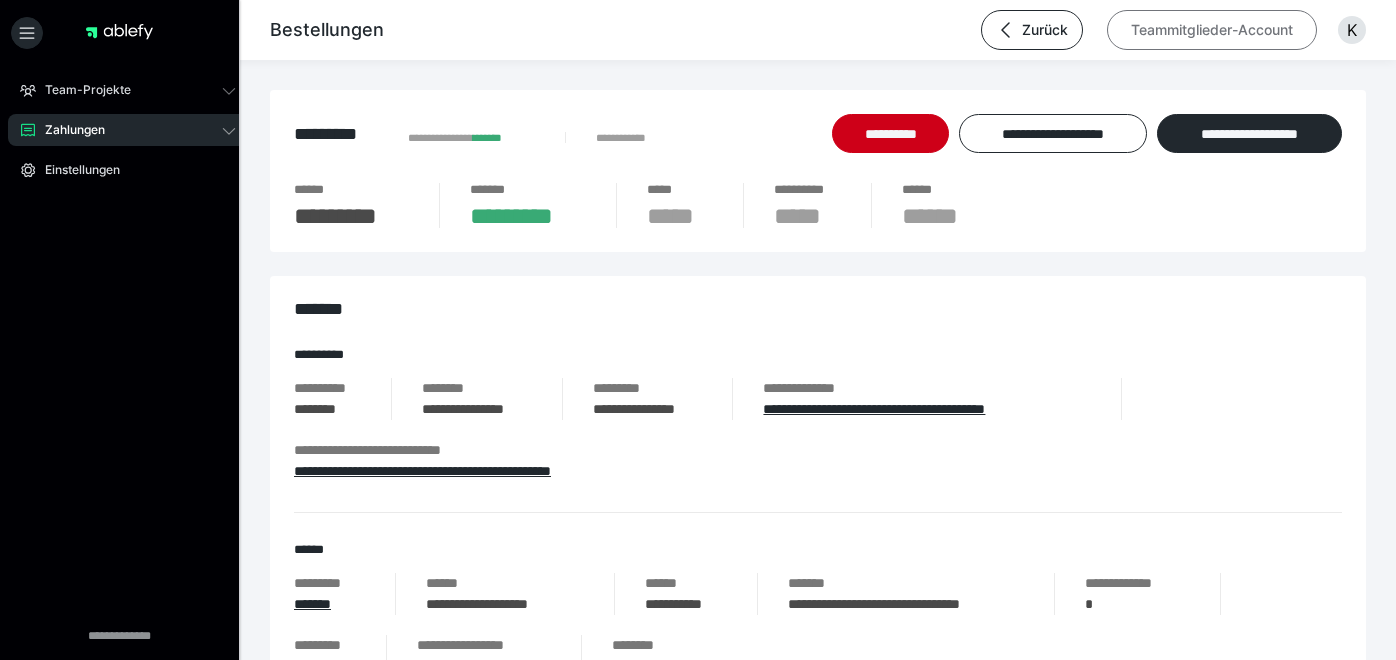 scroll, scrollTop: 0, scrollLeft: 0, axis: both 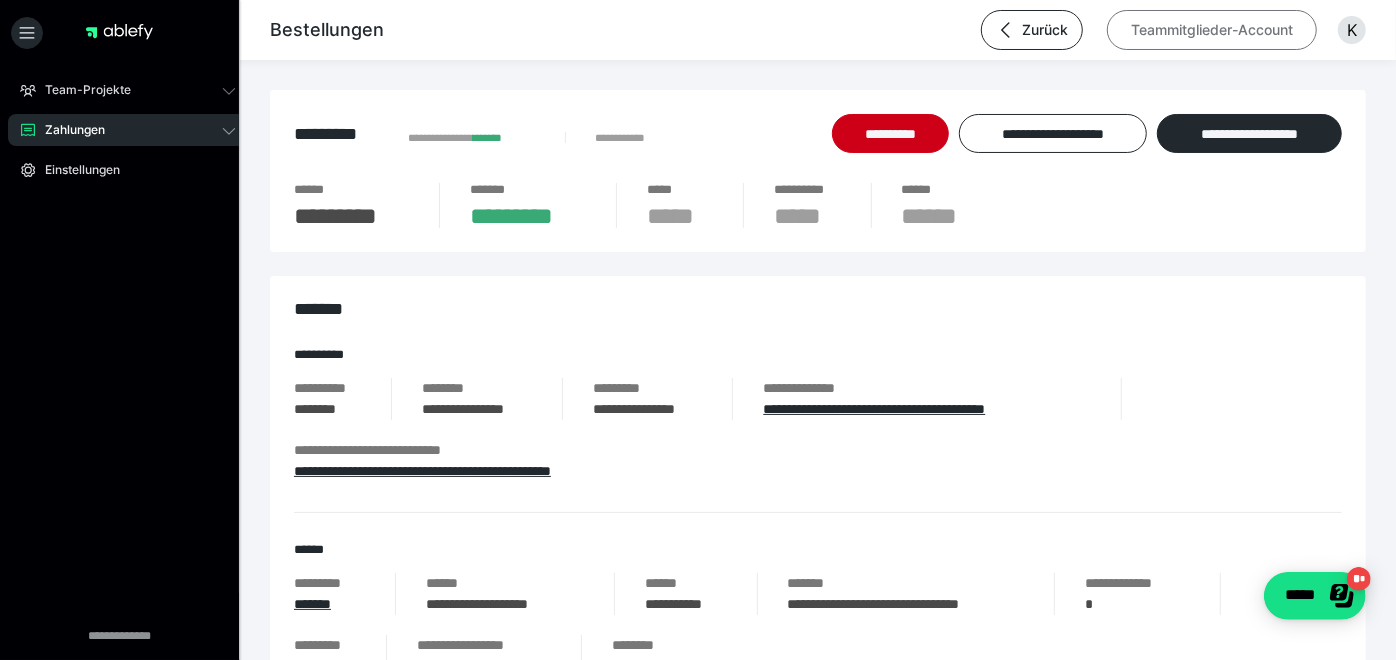 click on "Teammitglieder-Account" at bounding box center (1212, 30) 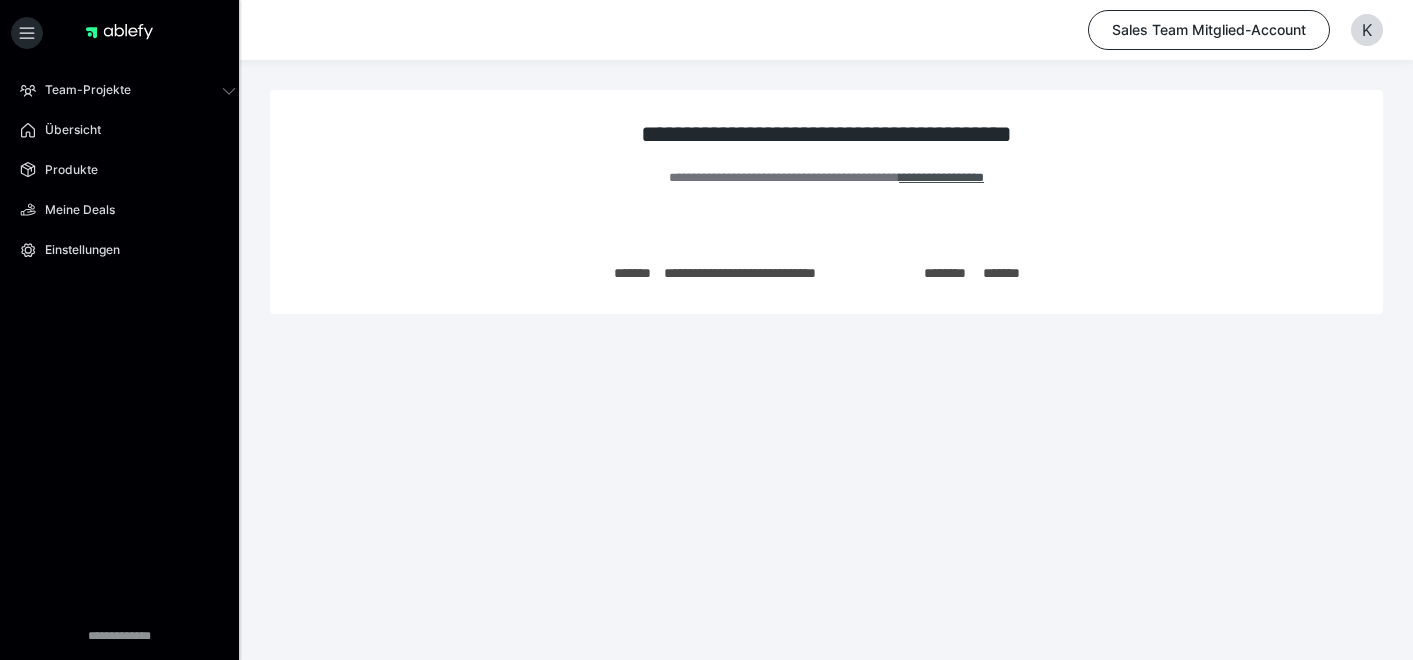 scroll, scrollTop: 0, scrollLeft: 0, axis: both 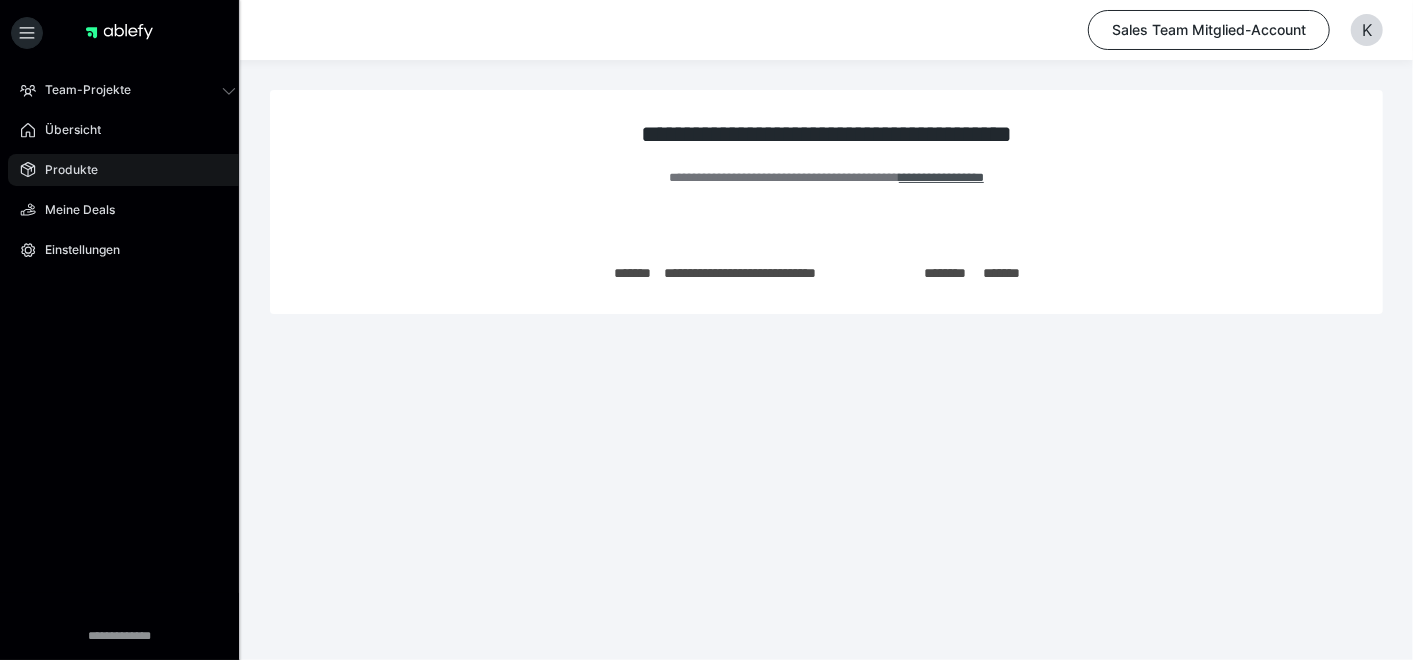 click on "Produkte" at bounding box center (64, 170) 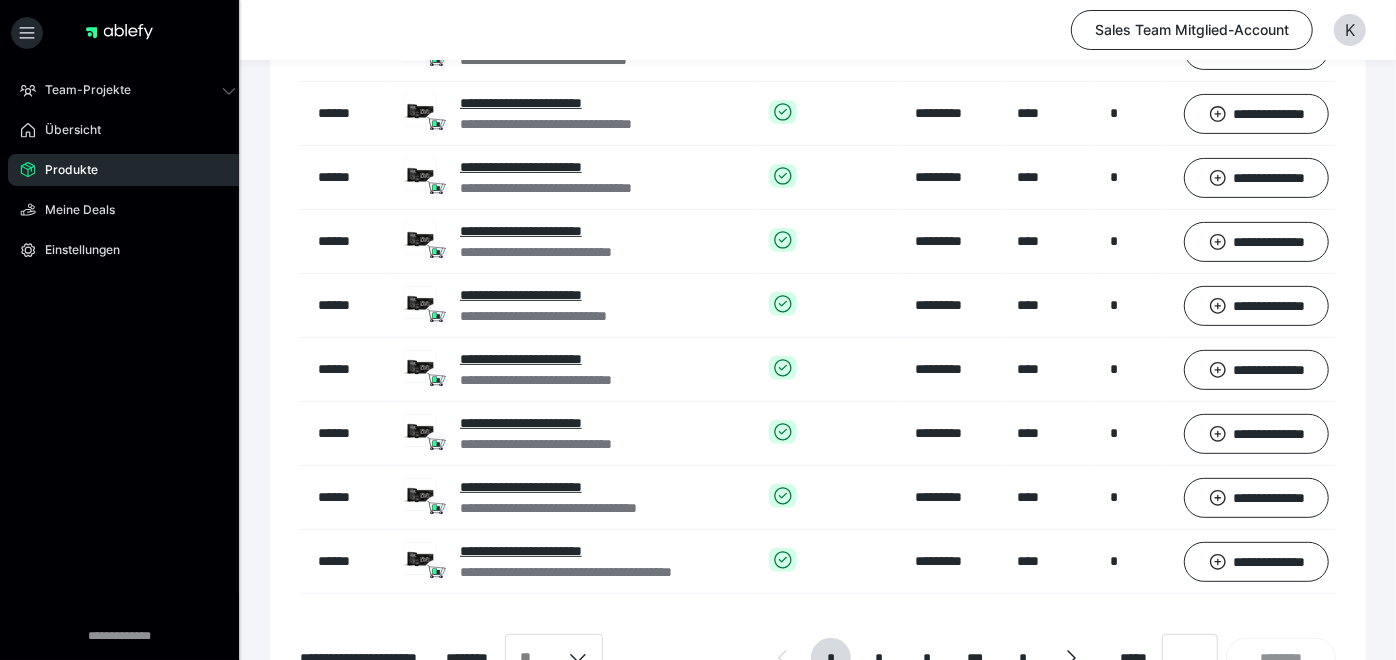 scroll, scrollTop: 505, scrollLeft: 0, axis: vertical 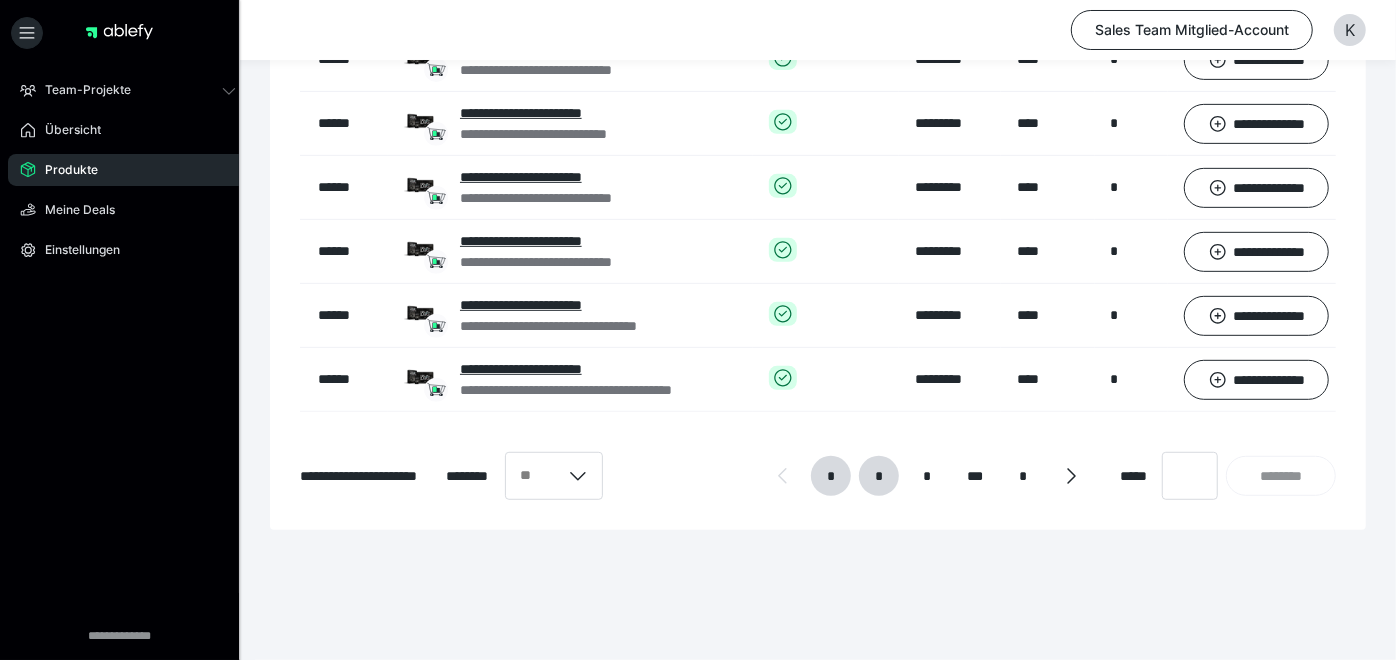 click on "*" at bounding box center [879, 476] 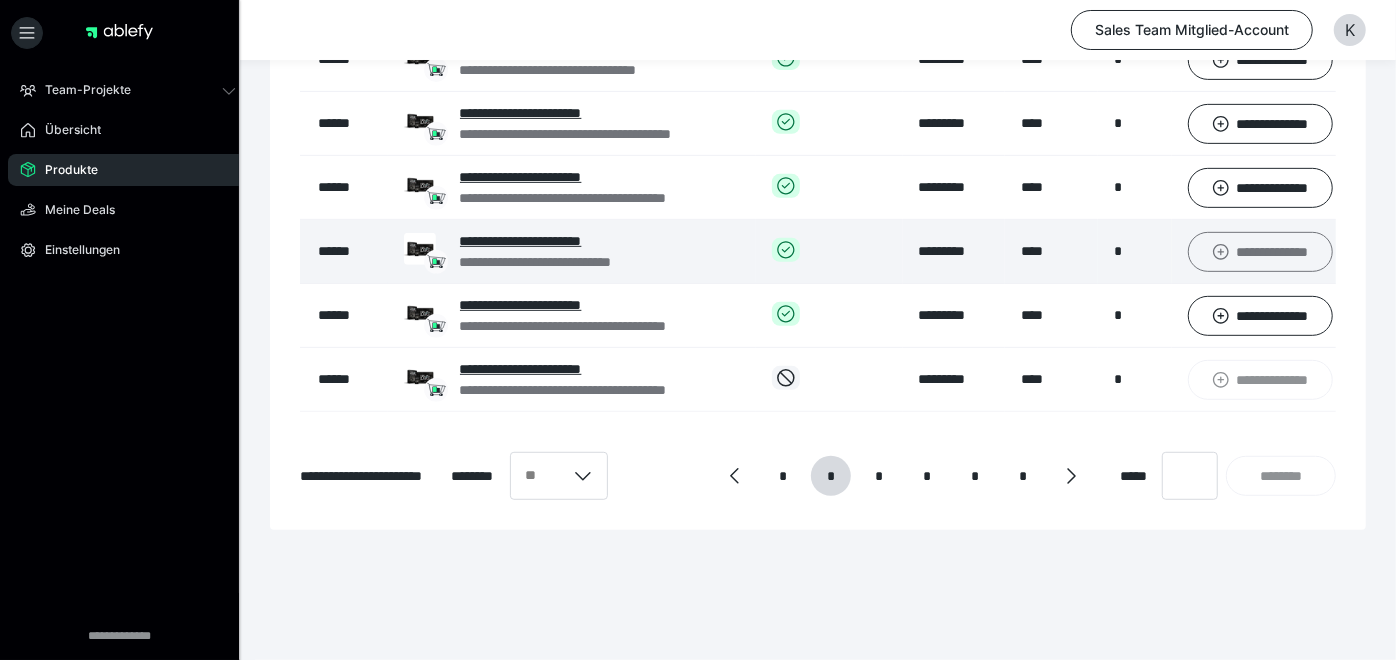 click on "**********" at bounding box center [1260, 251] 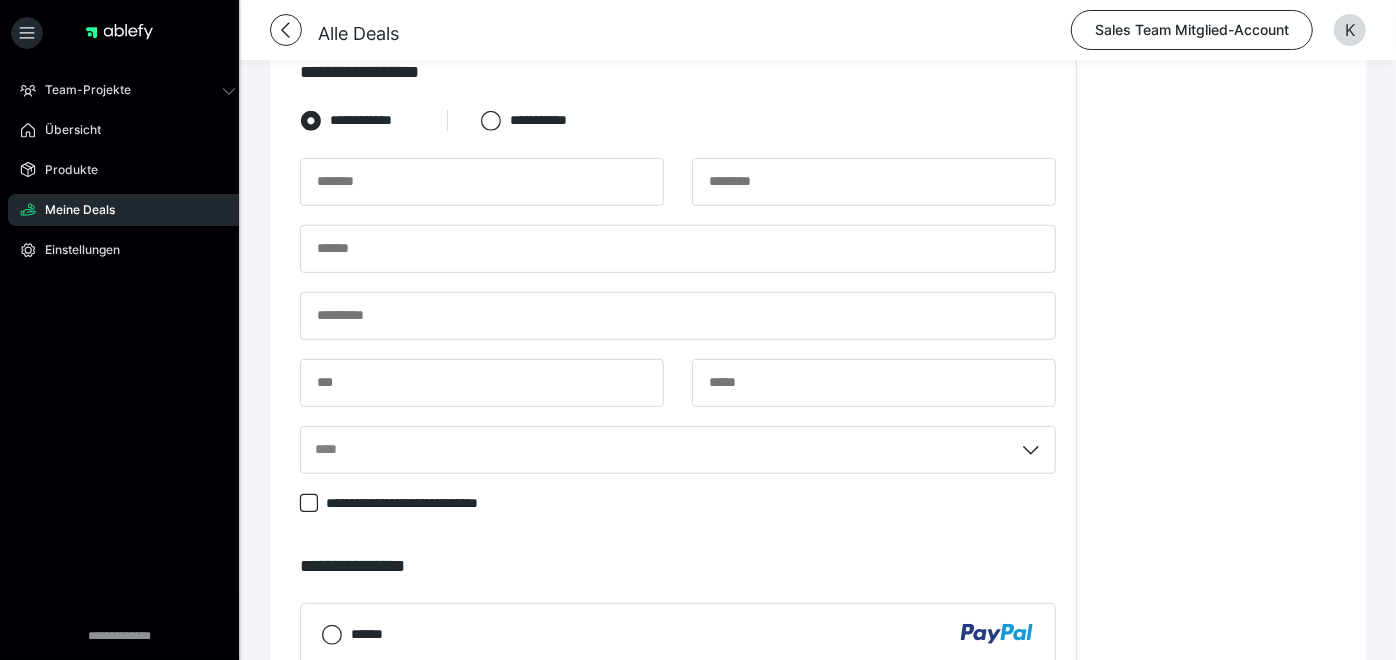scroll, scrollTop: 505, scrollLeft: 0, axis: vertical 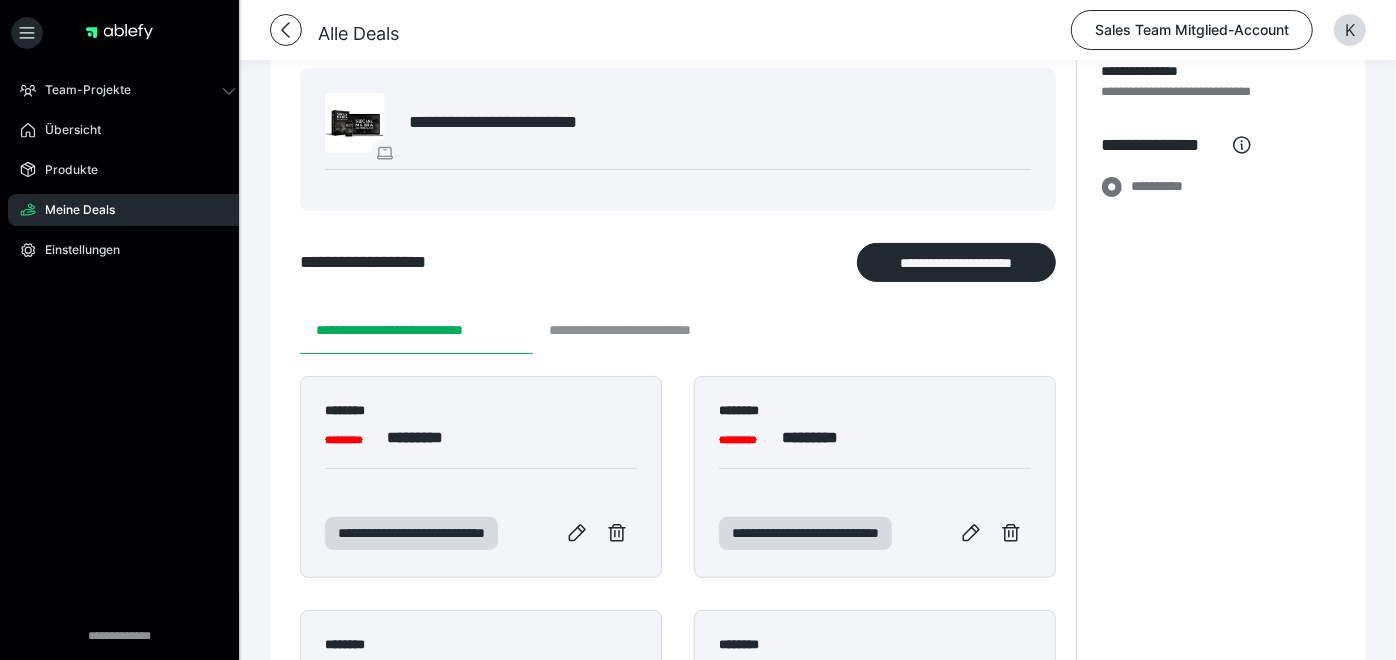 click on "**********" at bounding box center [648, 330] 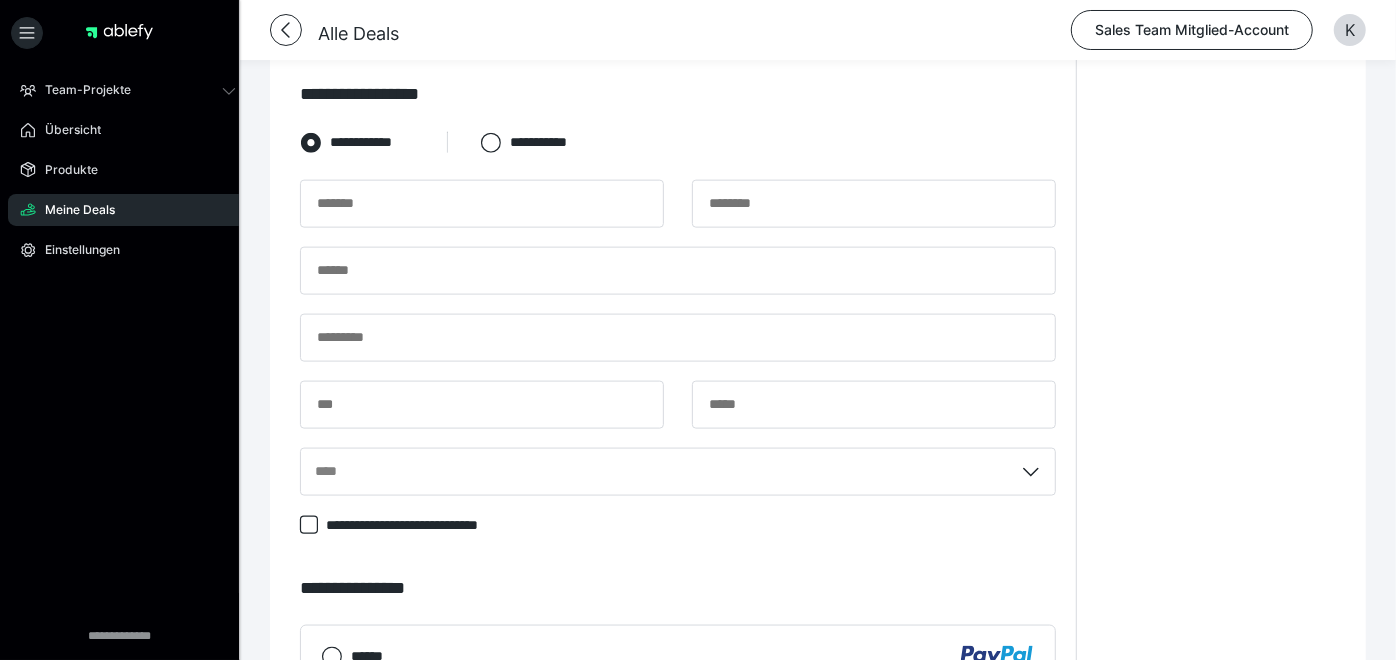 scroll, scrollTop: 1480, scrollLeft: 0, axis: vertical 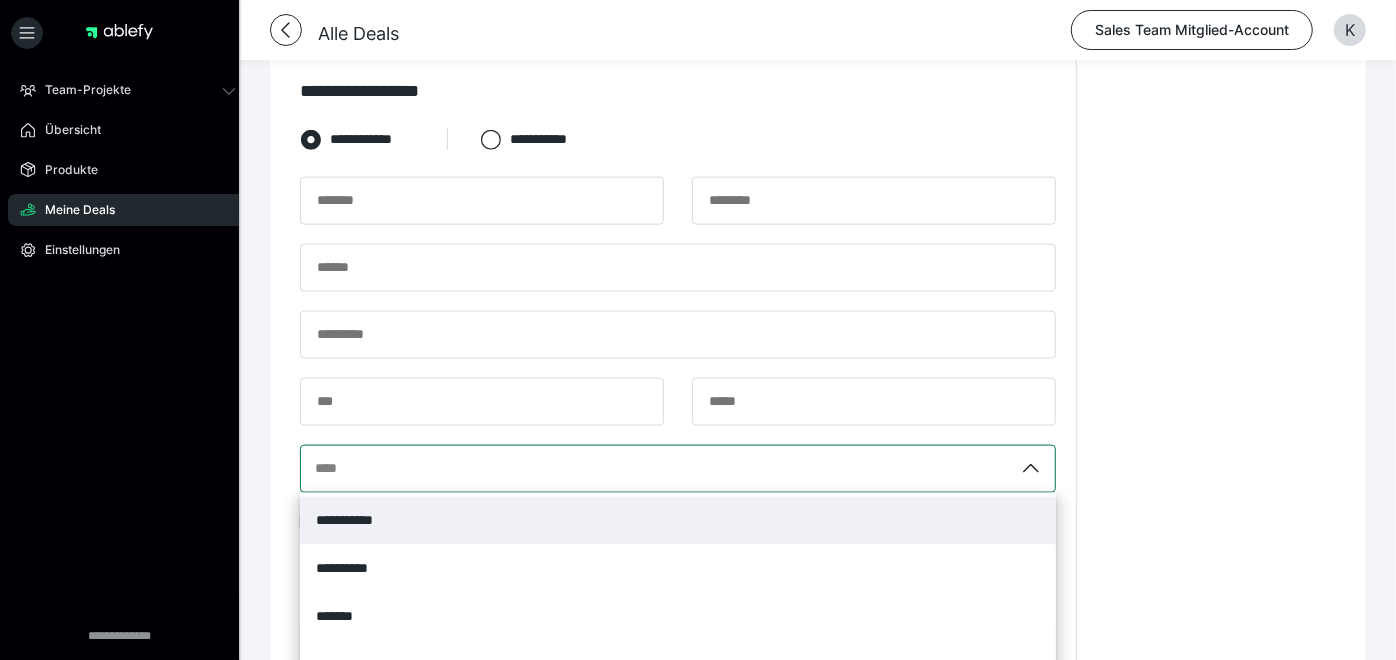 click at bounding box center (1034, 469) 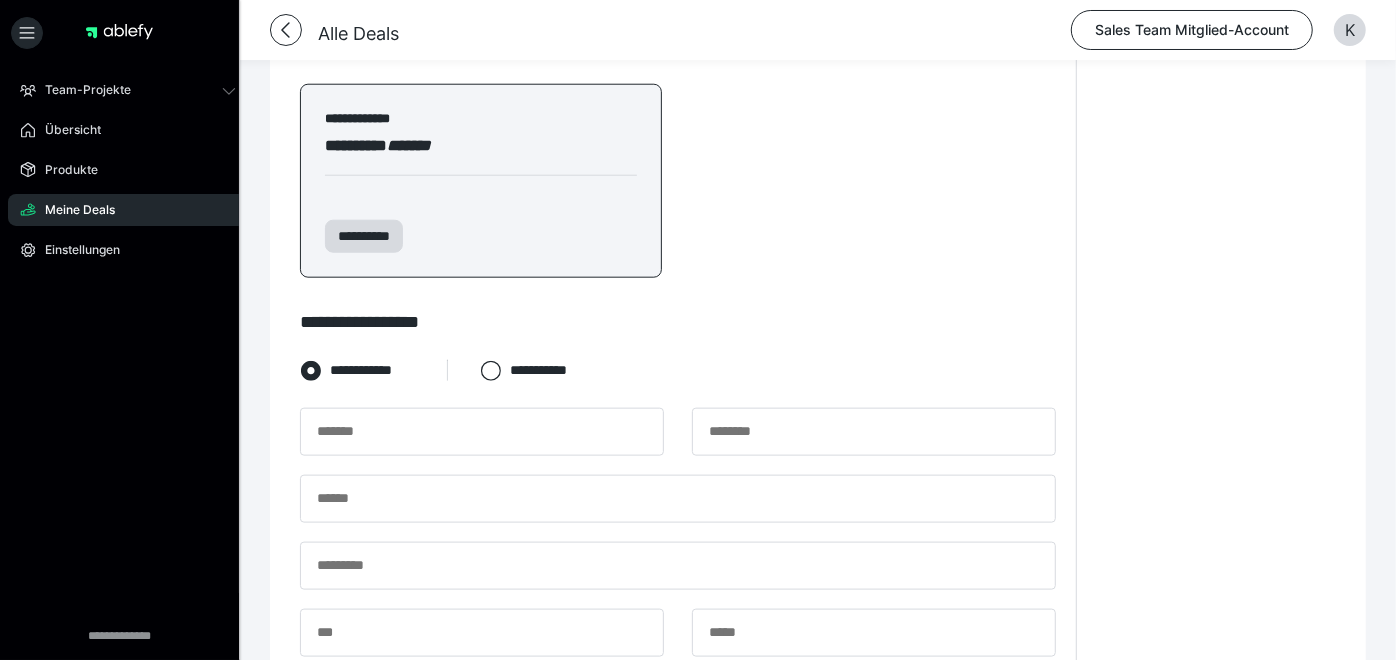 scroll, scrollTop: 1262, scrollLeft: 0, axis: vertical 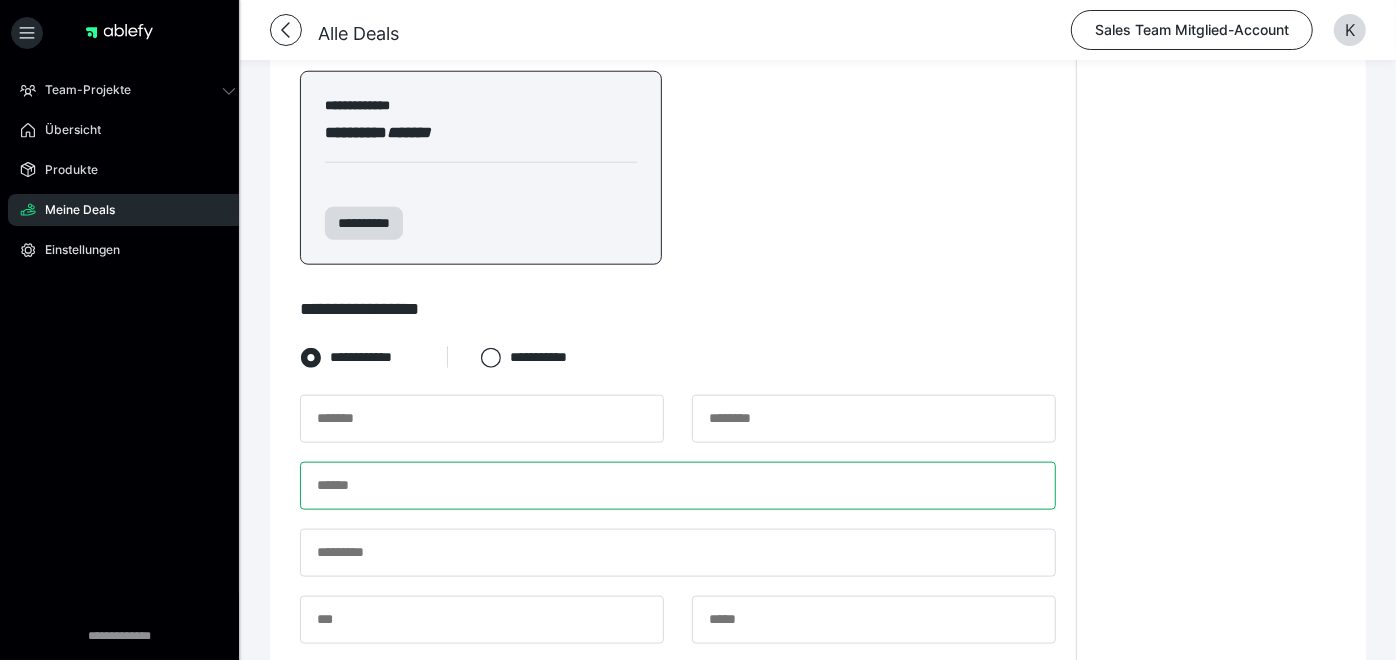 click at bounding box center (678, 486) 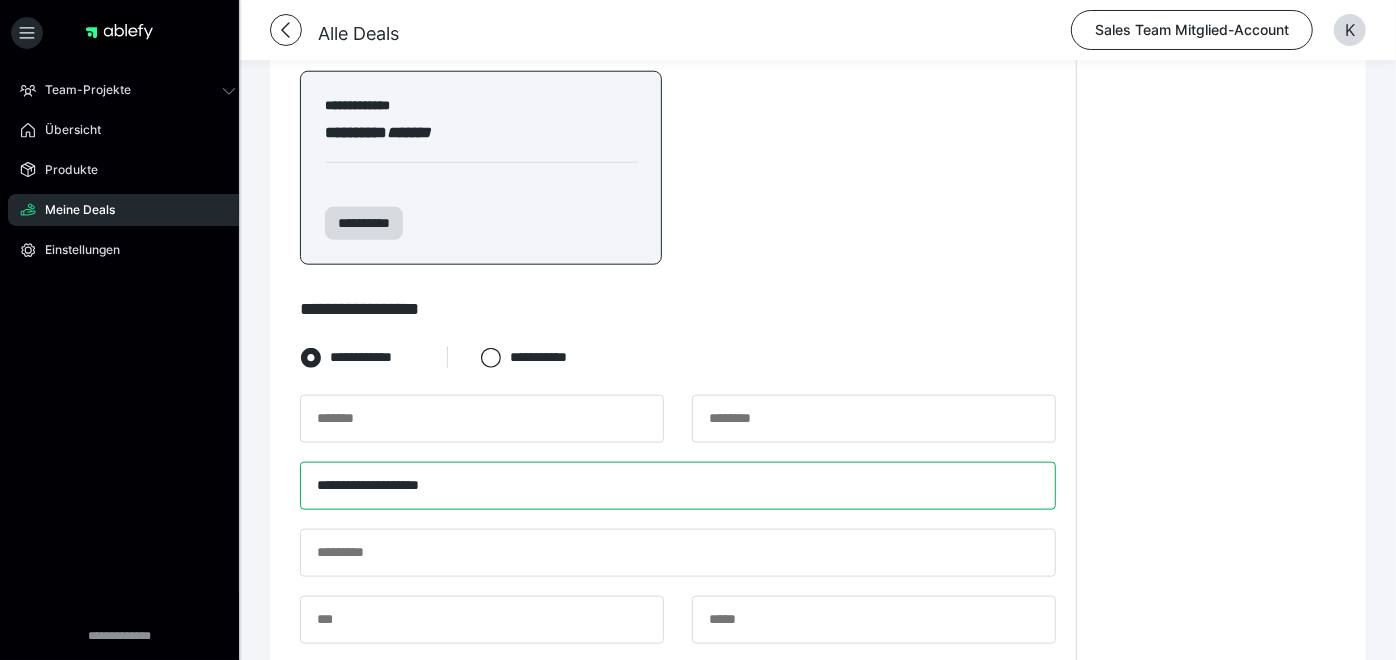 type on "**********" 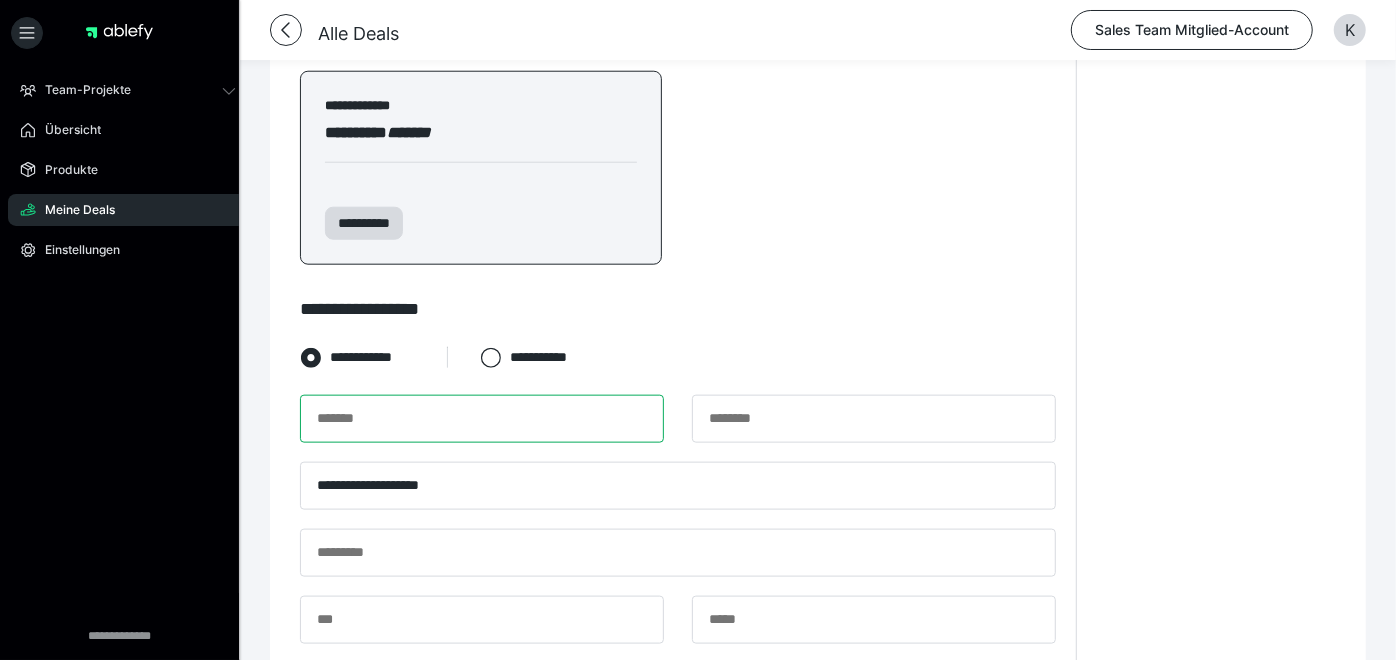 click at bounding box center (482, 419) 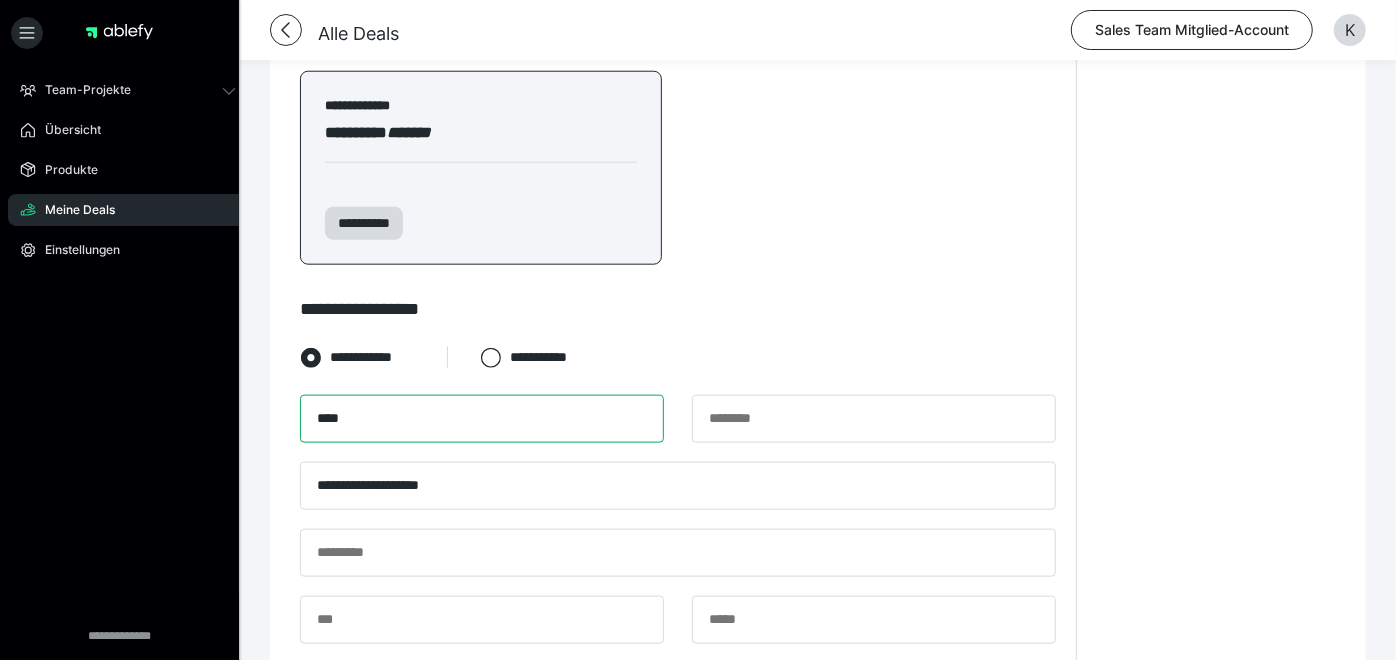 type on "****" 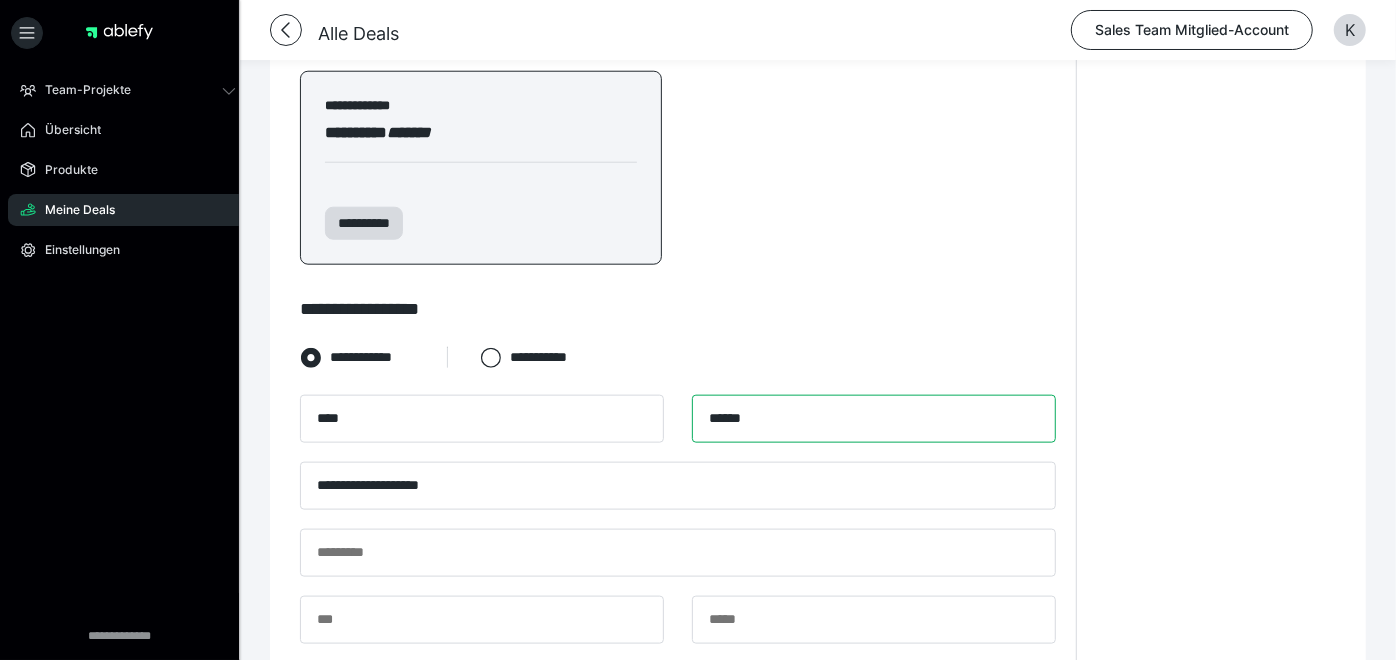type on "******" 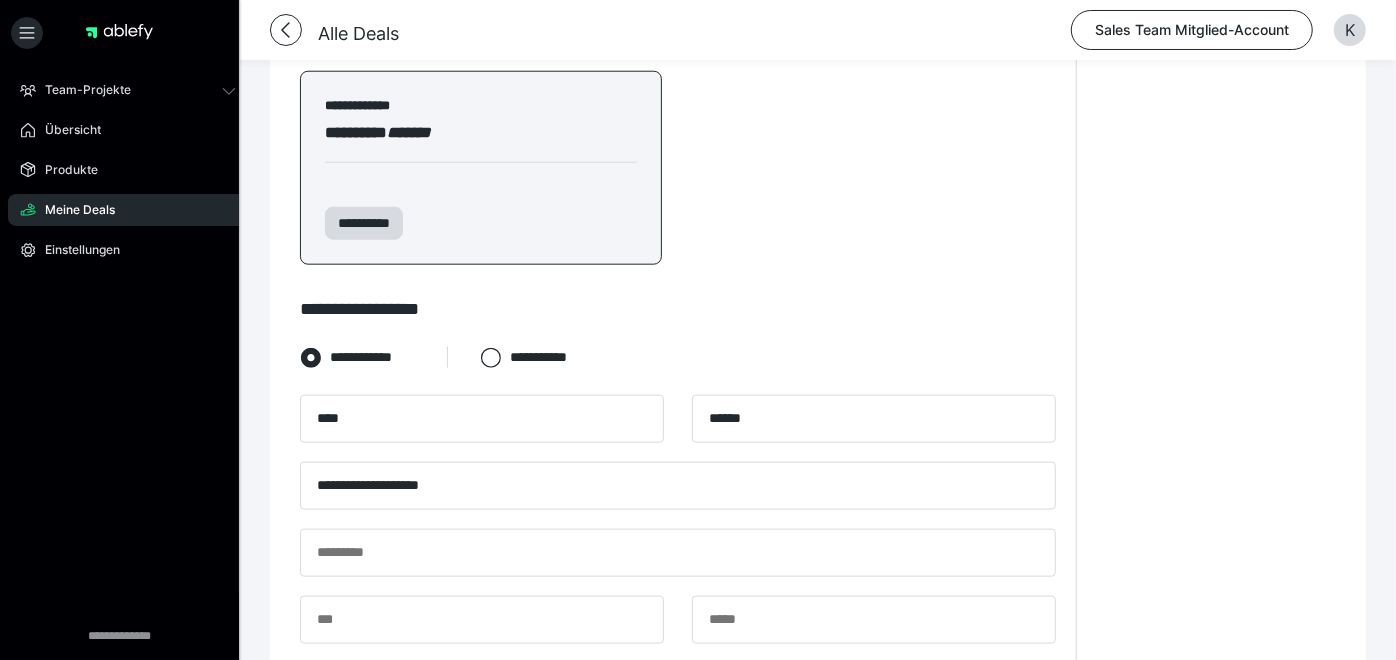 click on "**********" at bounding box center (1216, 123) 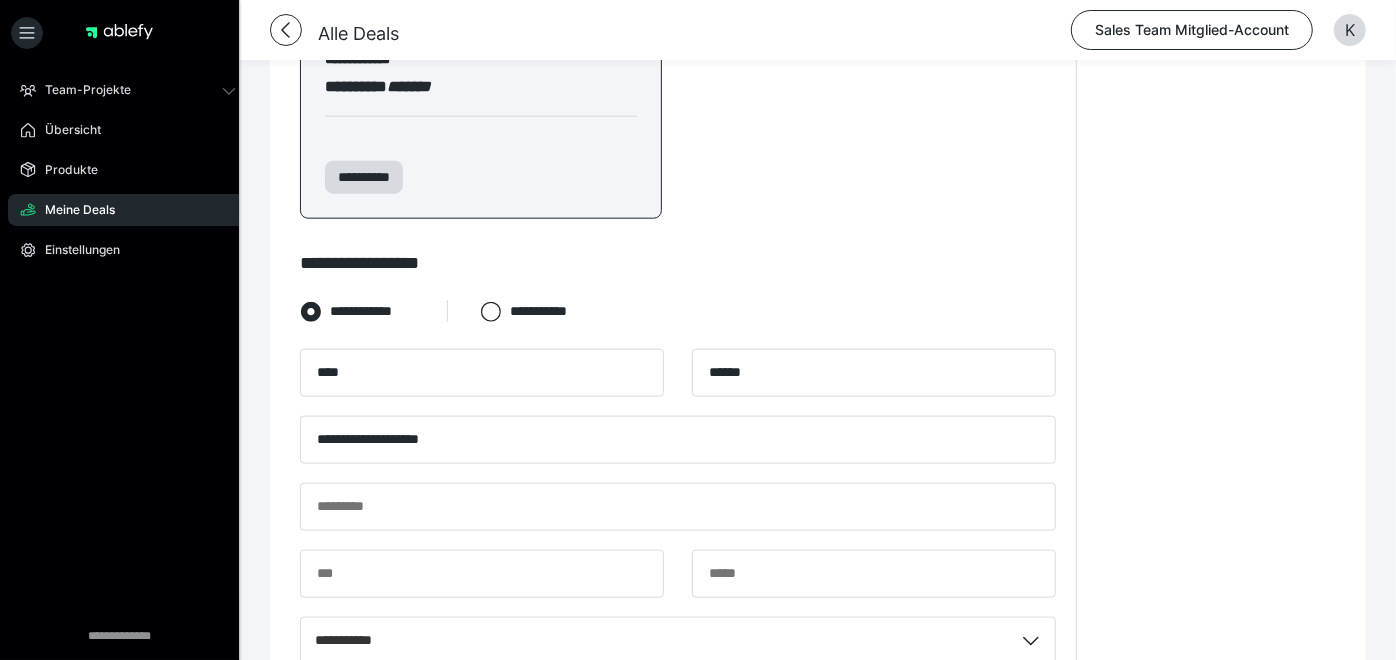 scroll, scrollTop: 1296, scrollLeft: 0, axis: vertical 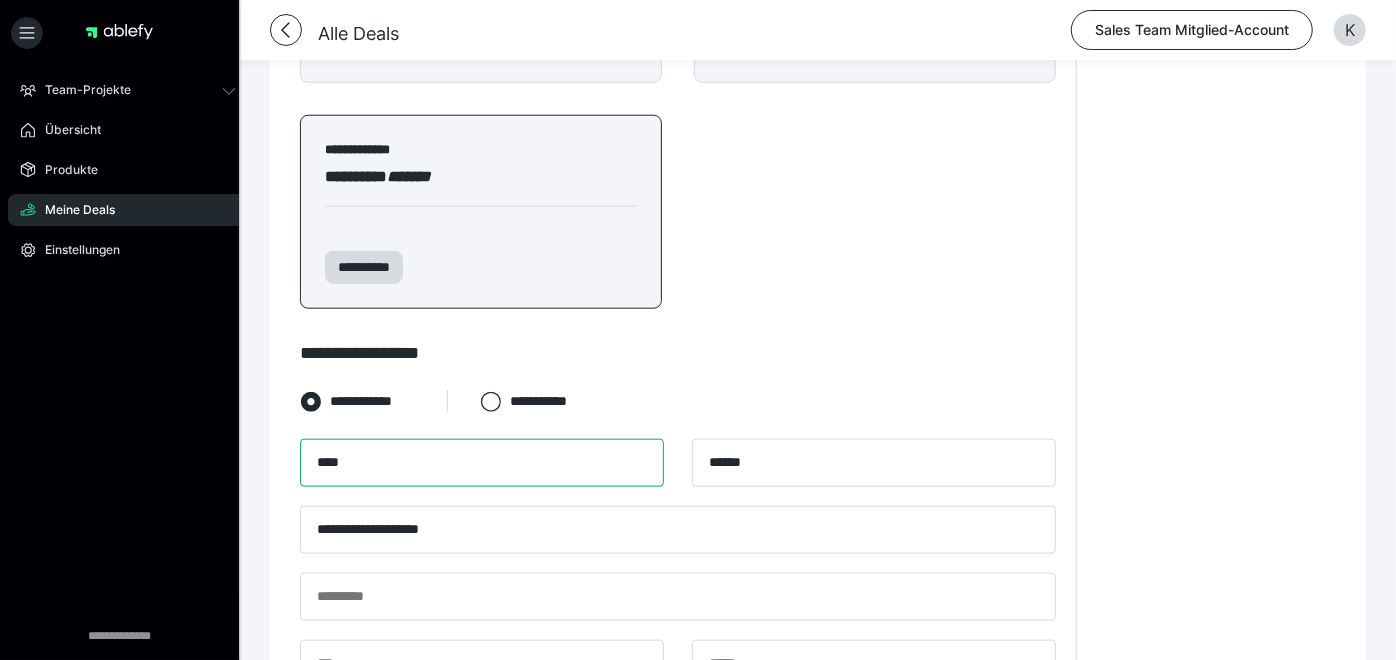 drag, startPoint x: 423, startPoint y: 251, endPoint x: 57, endPoint y: 216, distance: 367.66968 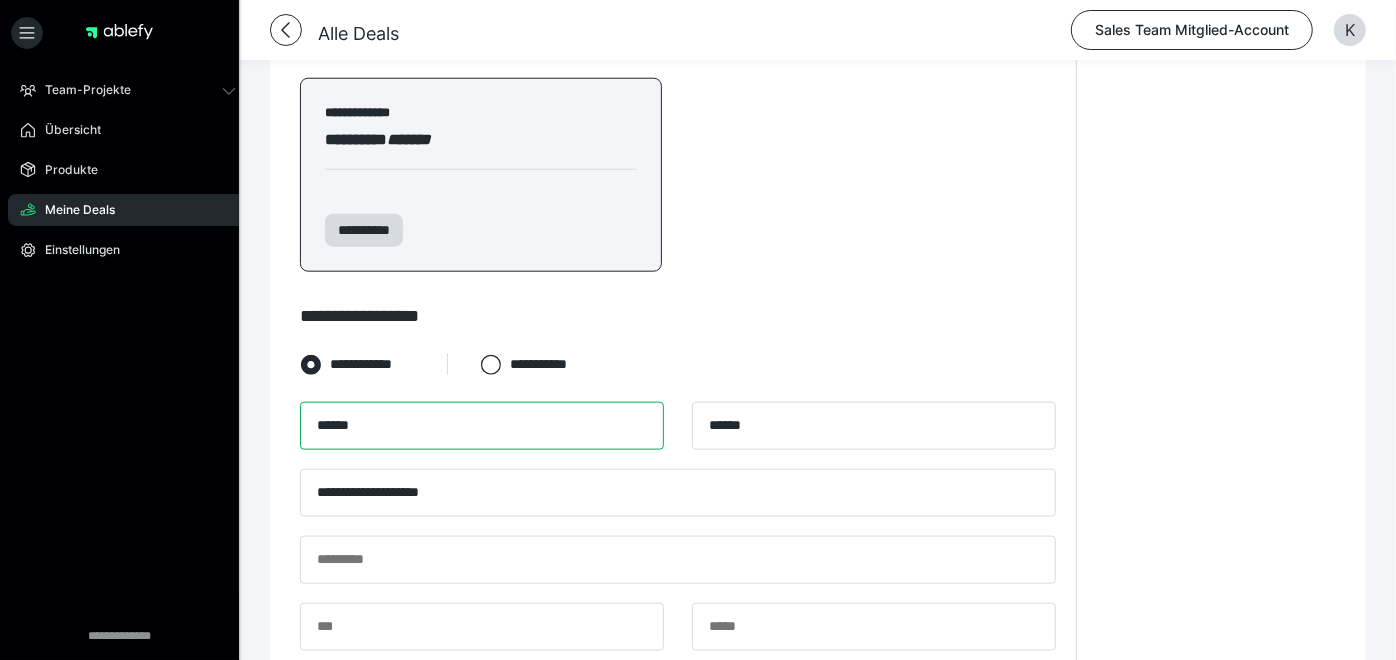 scroll, scrollTop: 1258, scrollLeft: 0, axis: vertical 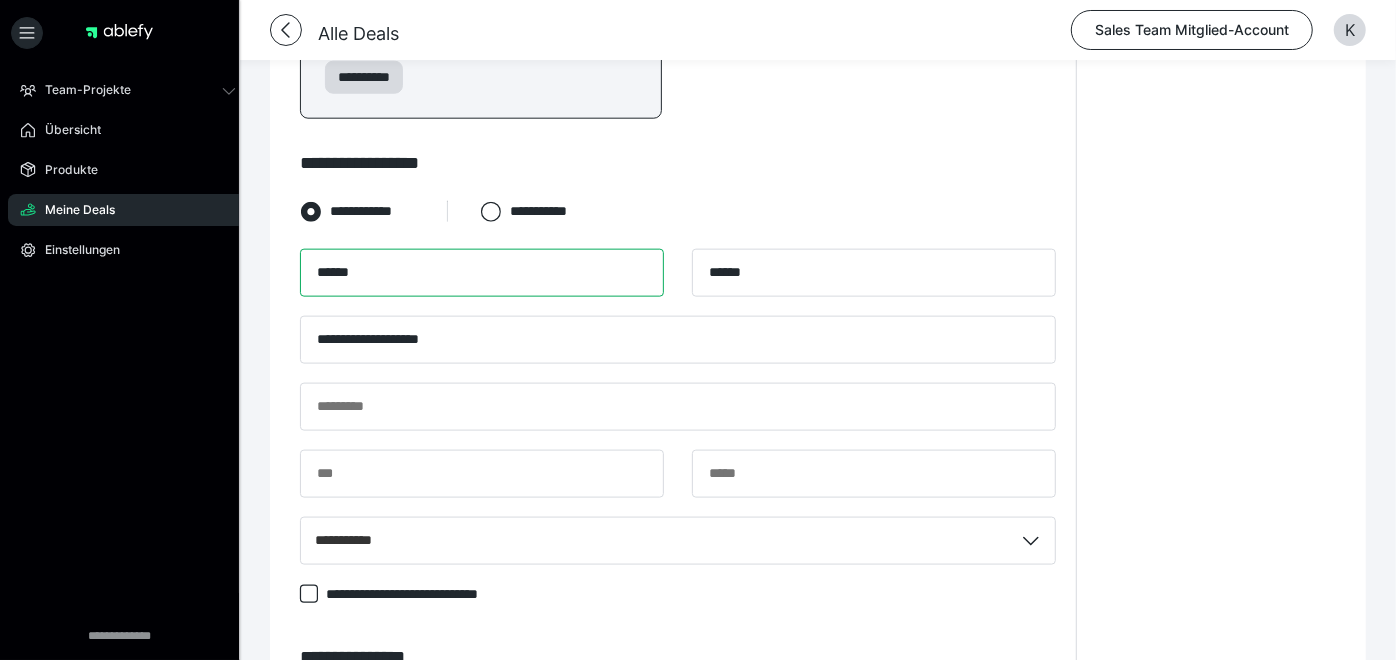 type on "******" 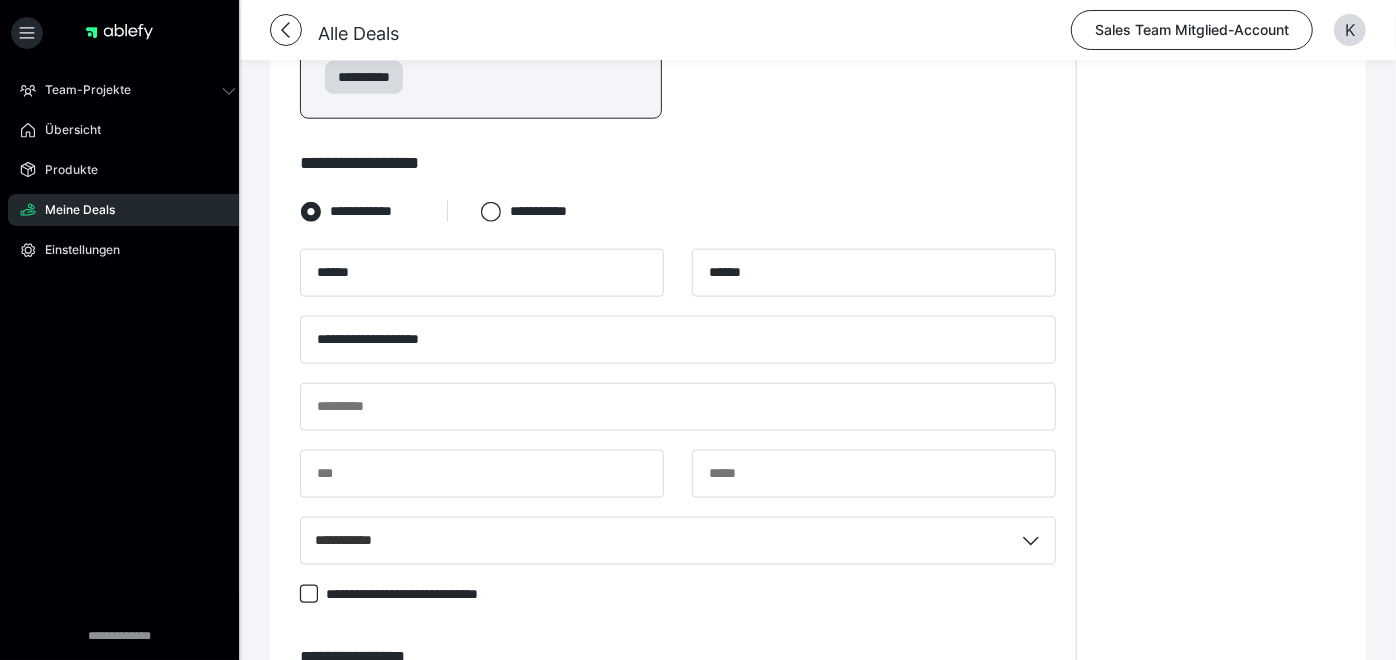 click on "******" at bounding box center [693, 725] 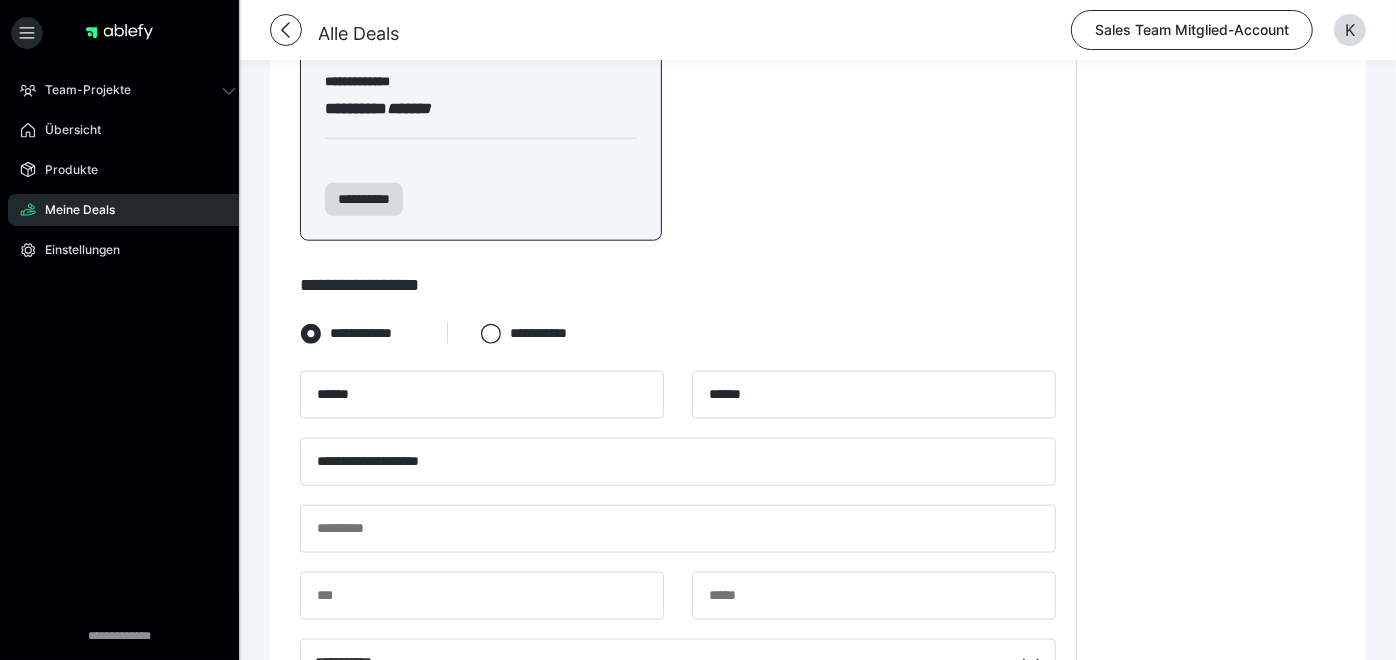 scroll, scrollTop: 1296, scrollLeft: 0, axis: vertical 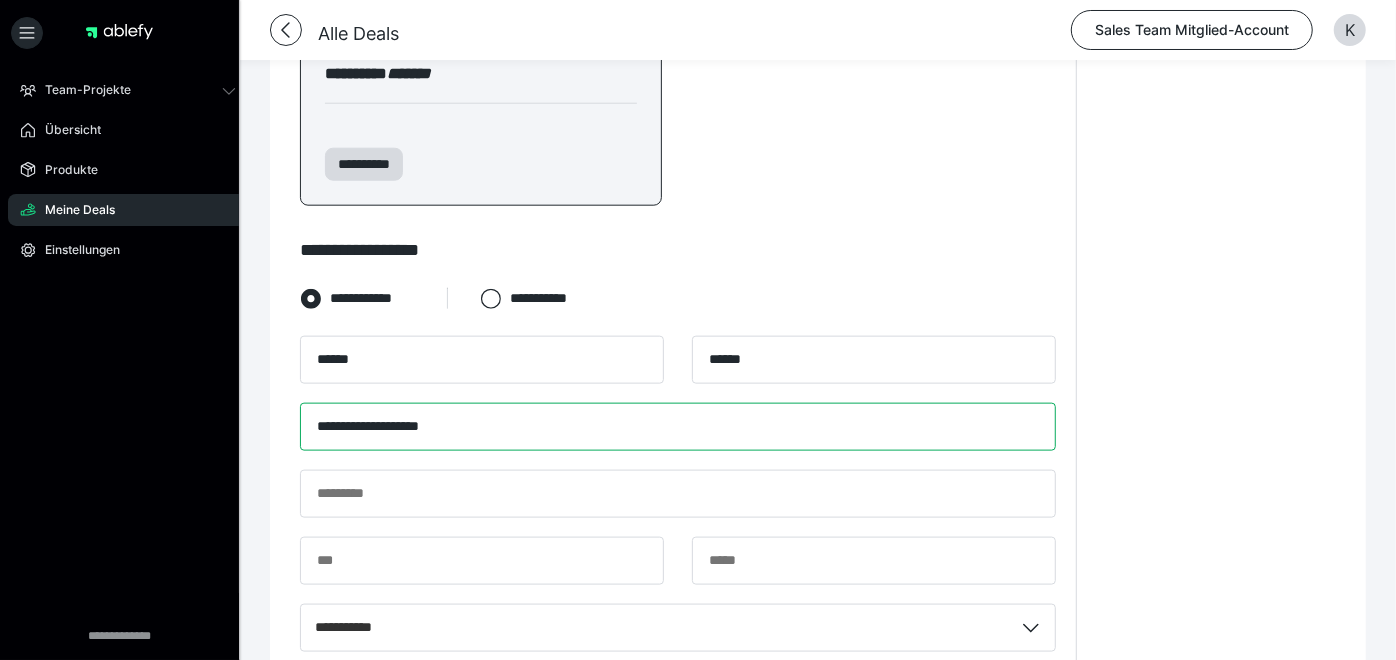 click on "**********" at bounding box center [678, 427] 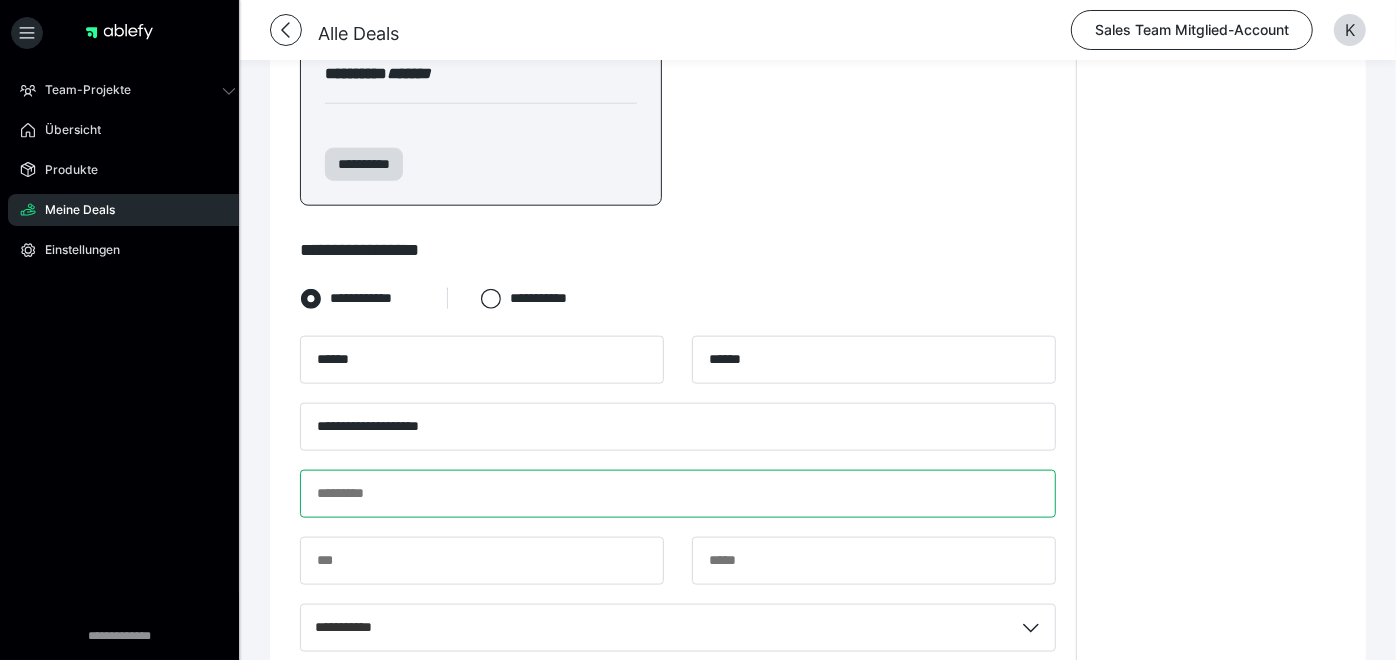 click at bounding box center (678, 494) 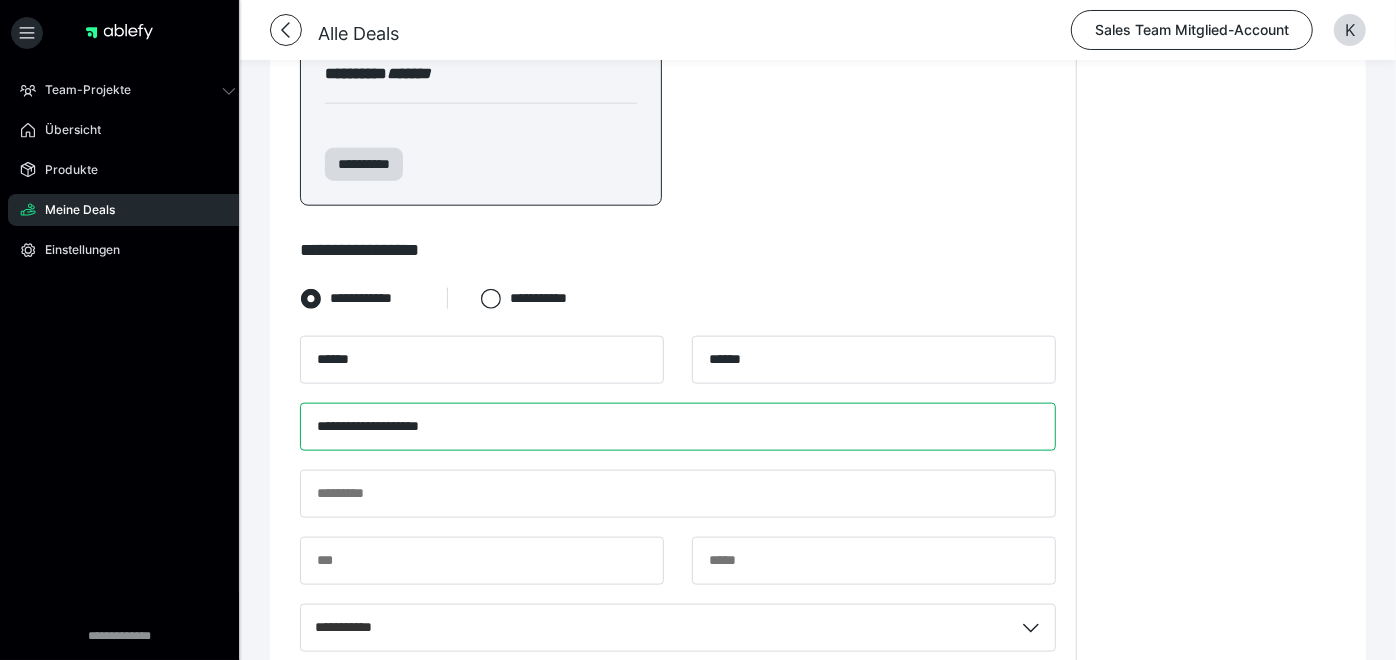 drag, startPoint x: 531, startPoint y: 222, endPoint x: 0, endPoint y: 236, distance: 531.1845 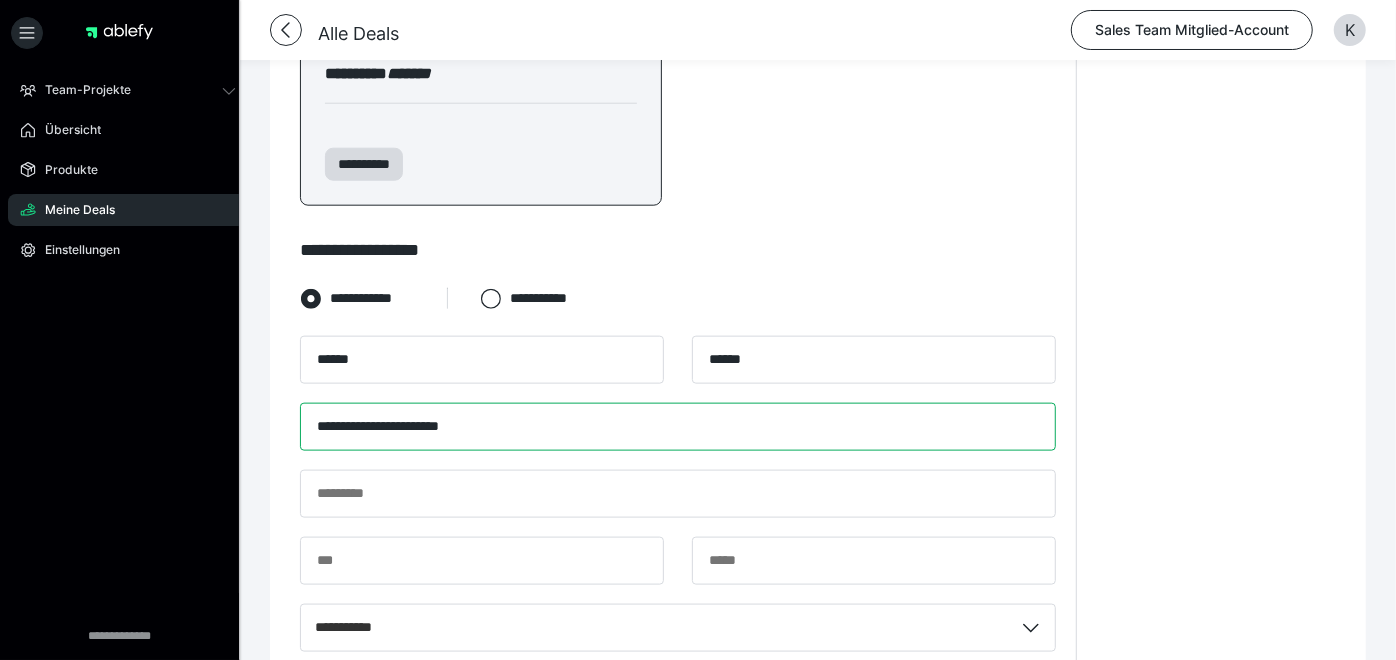 click on "**********" at bounding box center [678, 427] 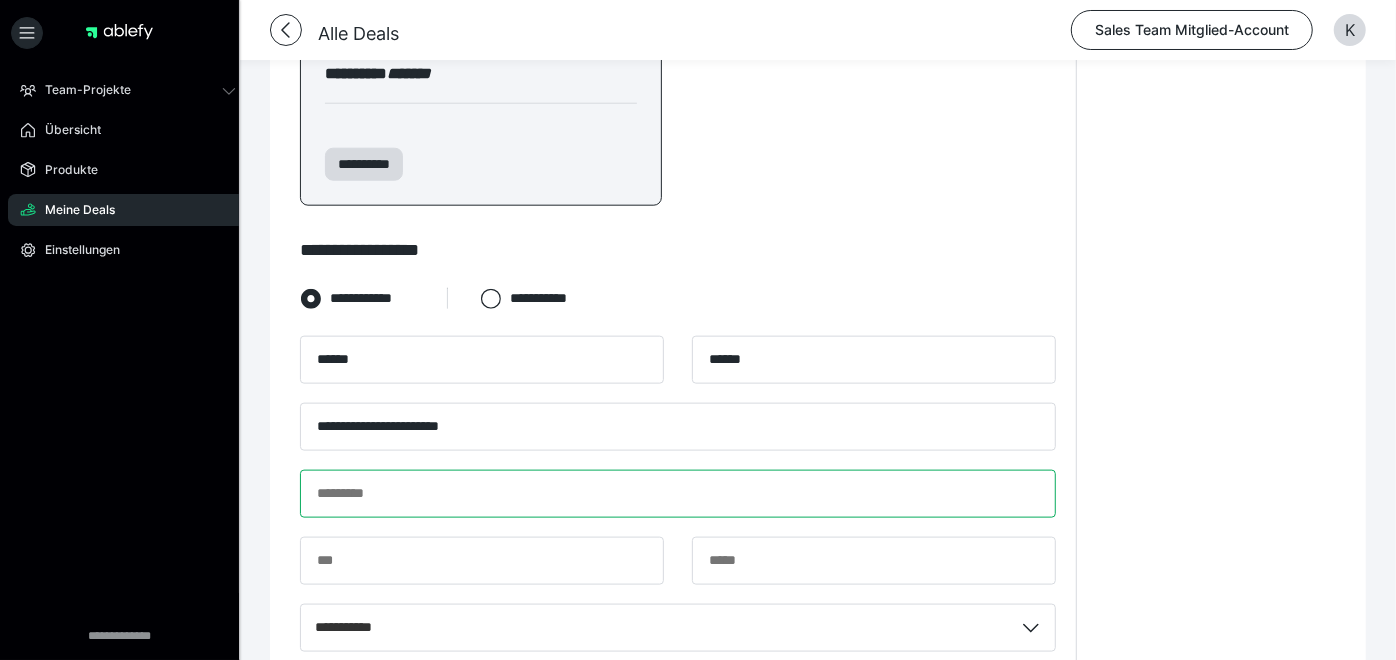 click at bounding box center [678, 494] 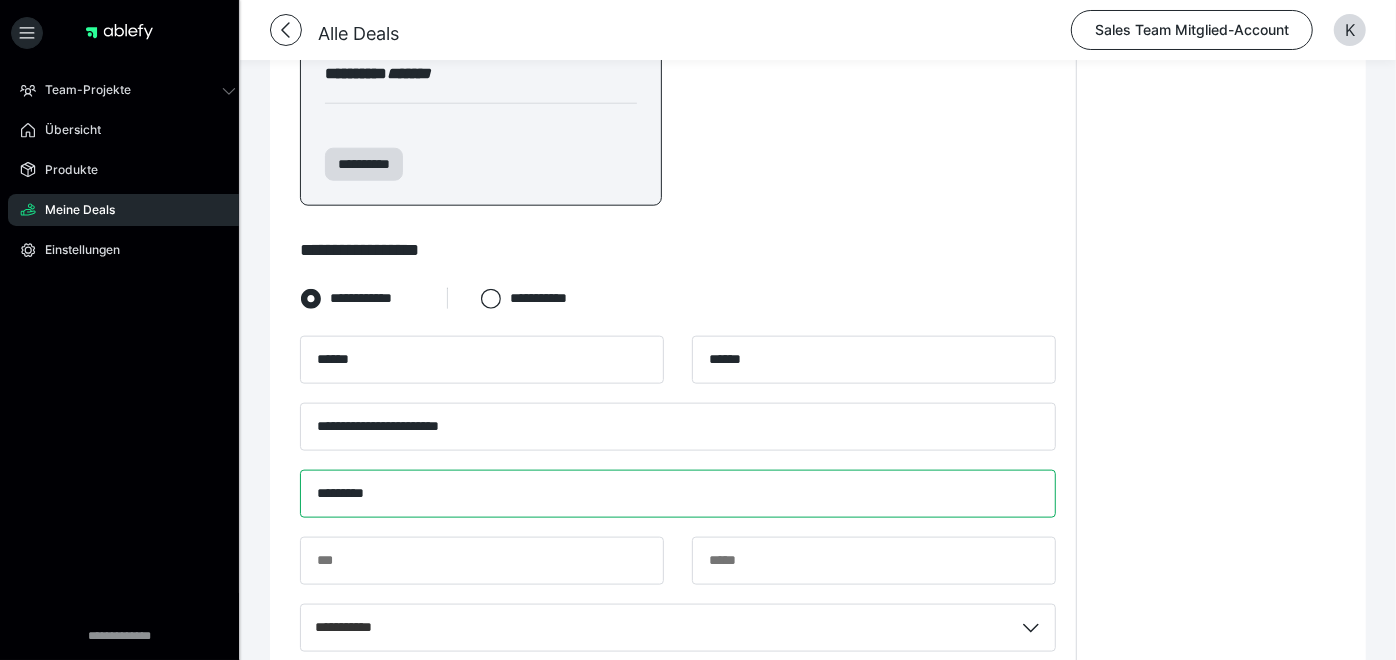 click on "*********" at bounding box center (678, 494) 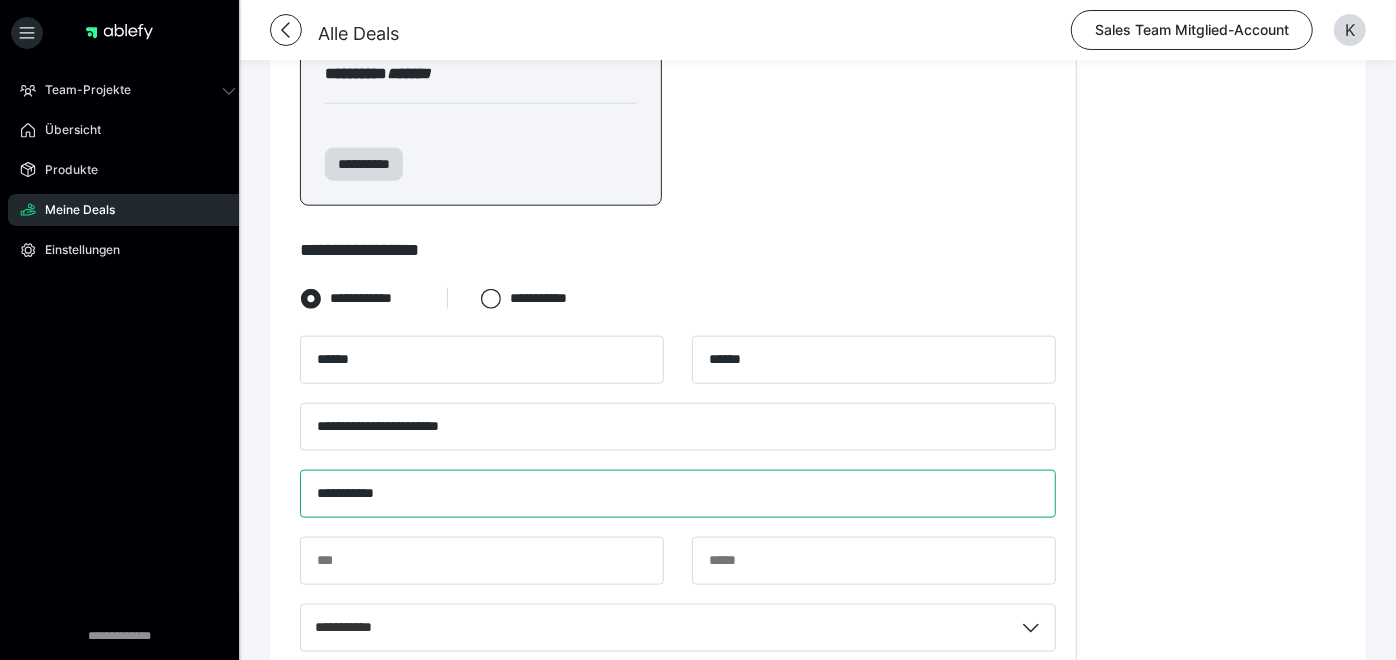 type on "**********" 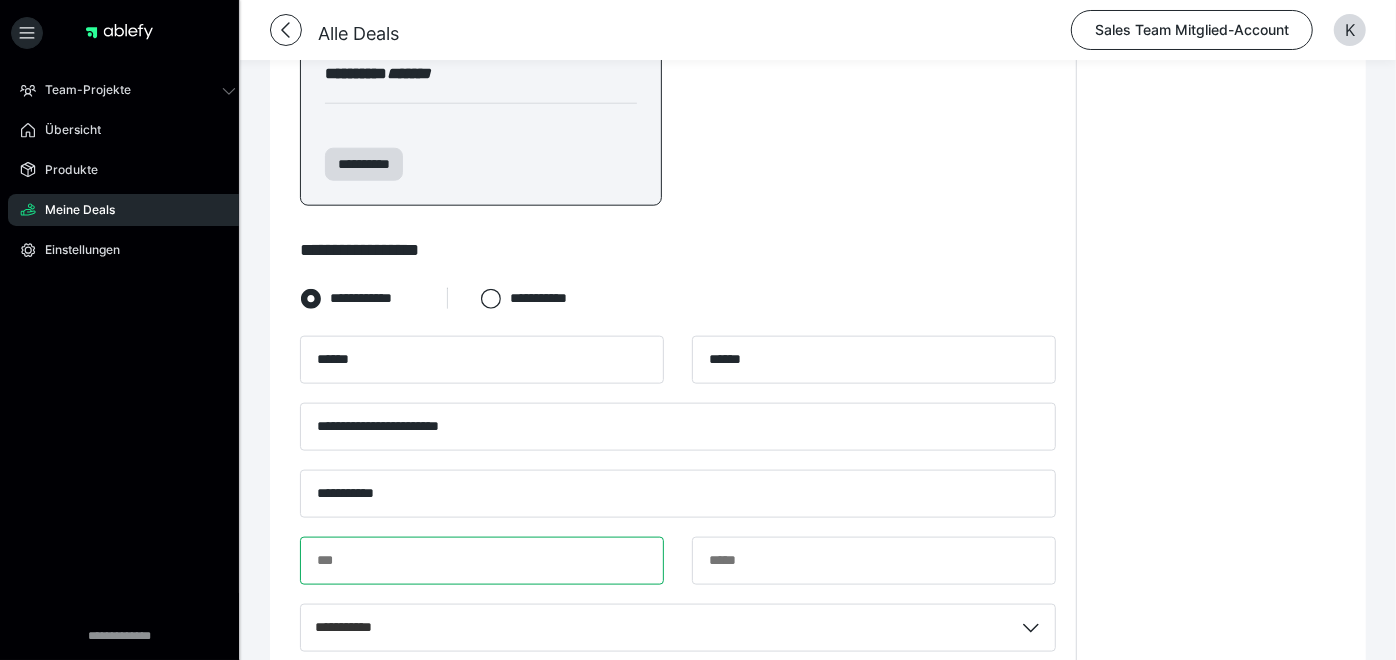 click at bounding box center (482, 561) 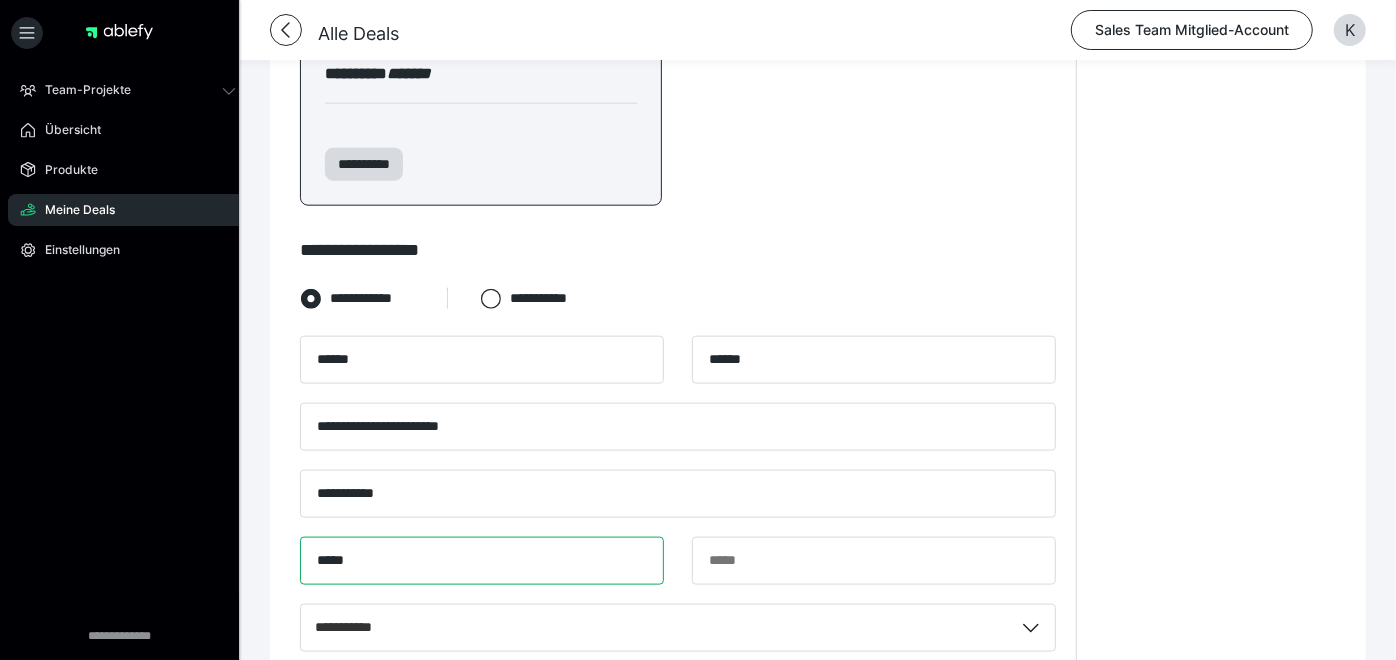 type on "*****" 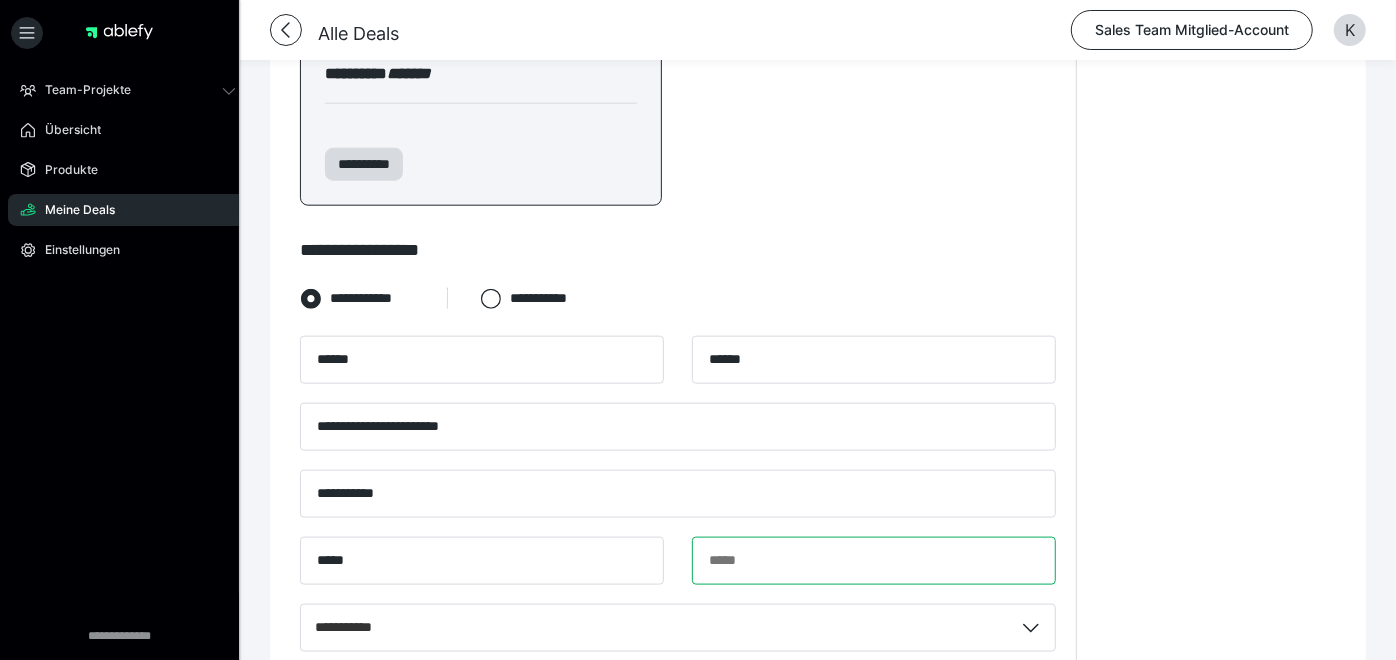 click at bounding box center (874, 561) 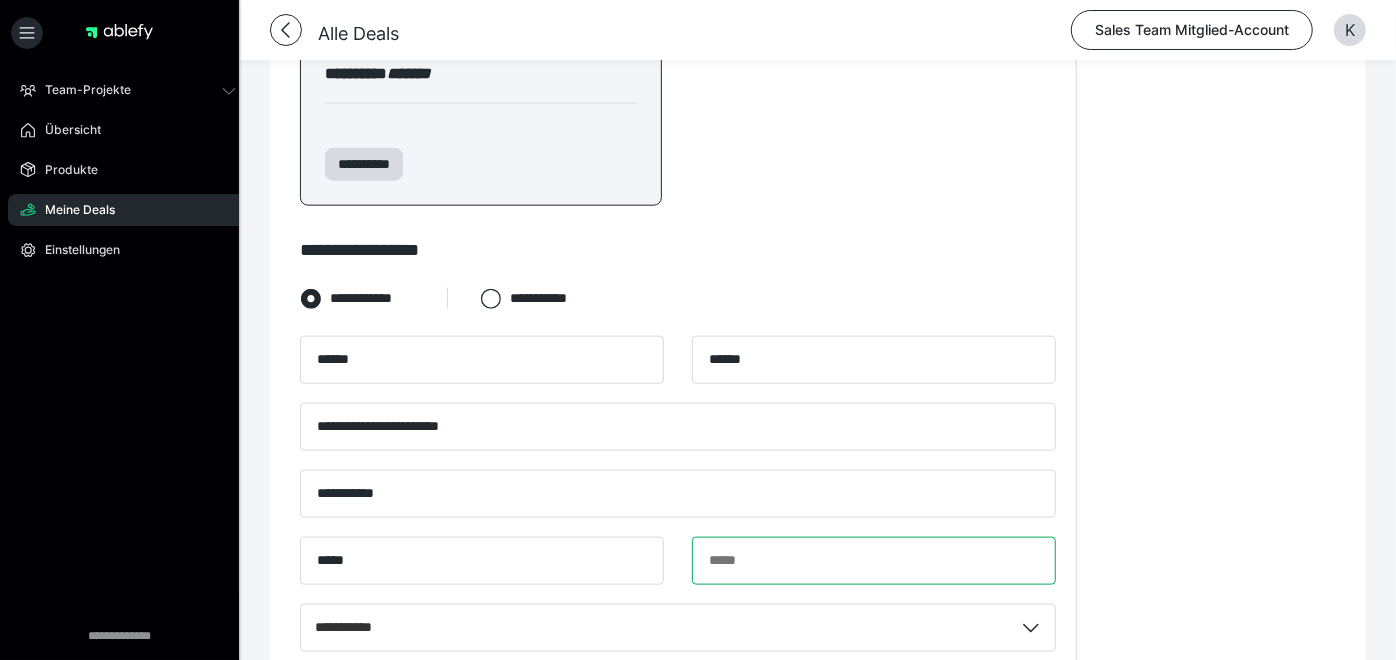 click at bounding box center [874, 561] 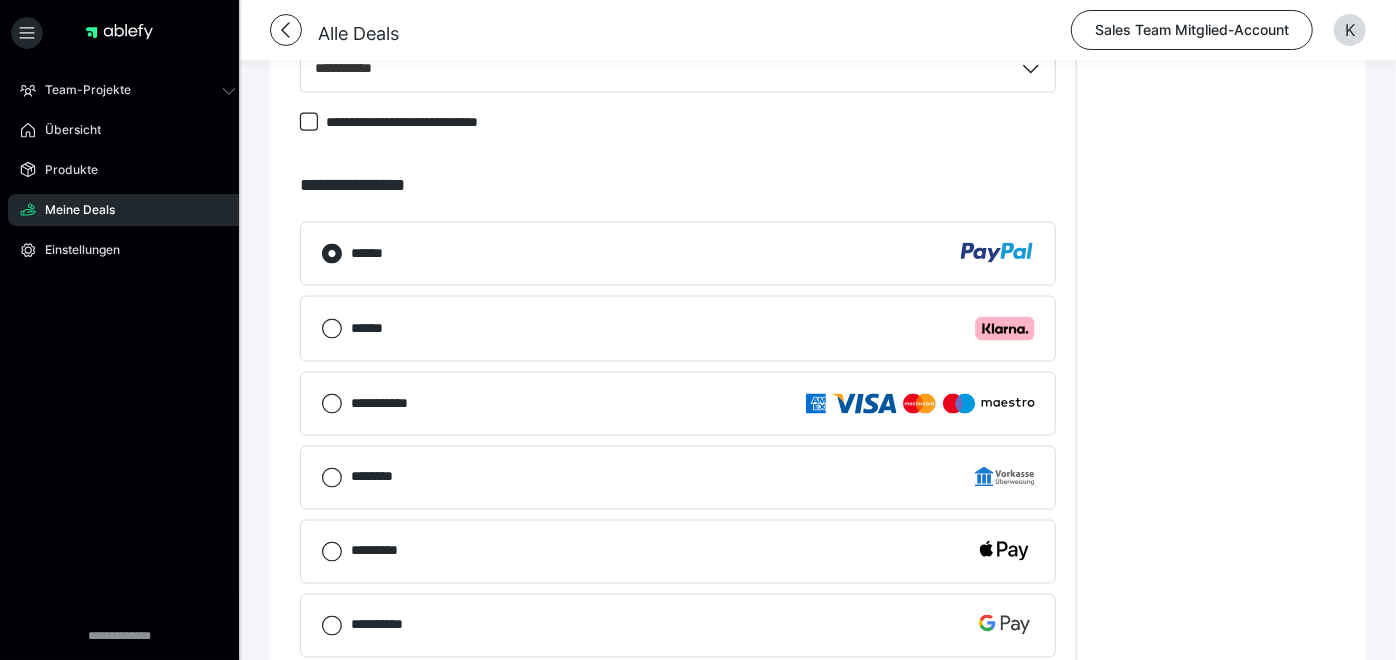 scroll, scrollTop: 1900, scrollLeft: 0, axis: vertical 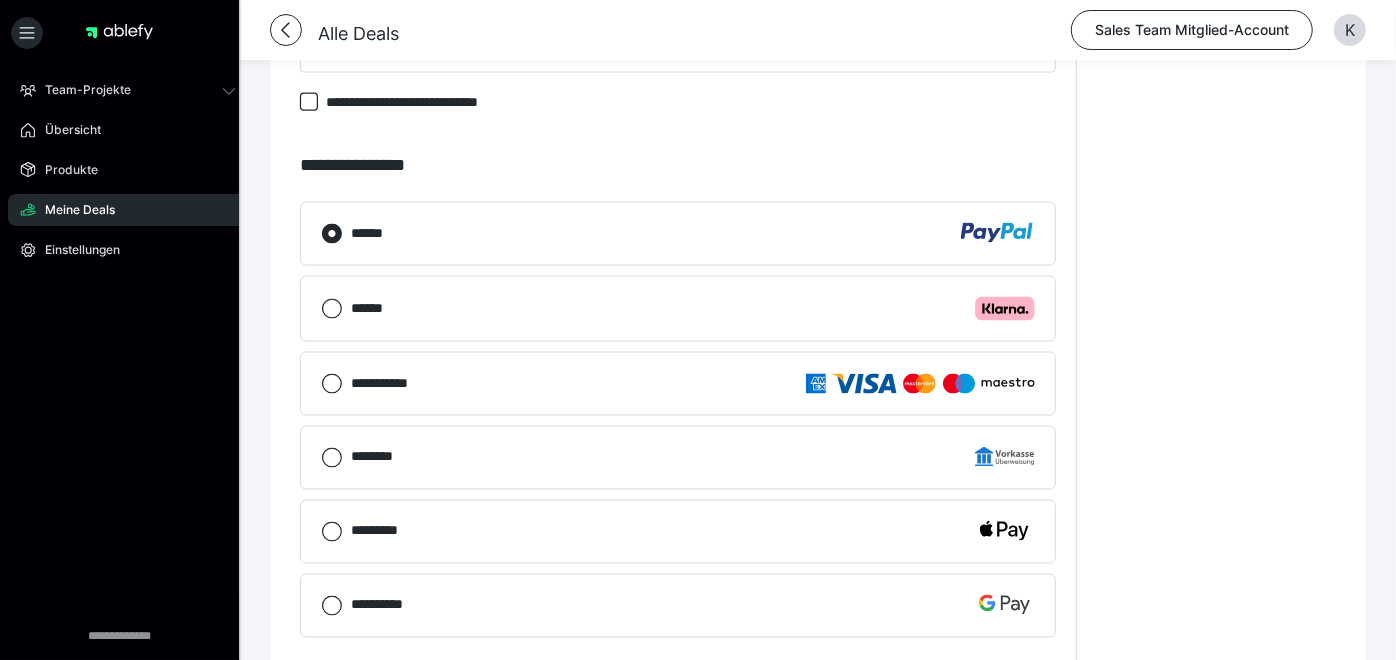 type on "**********" 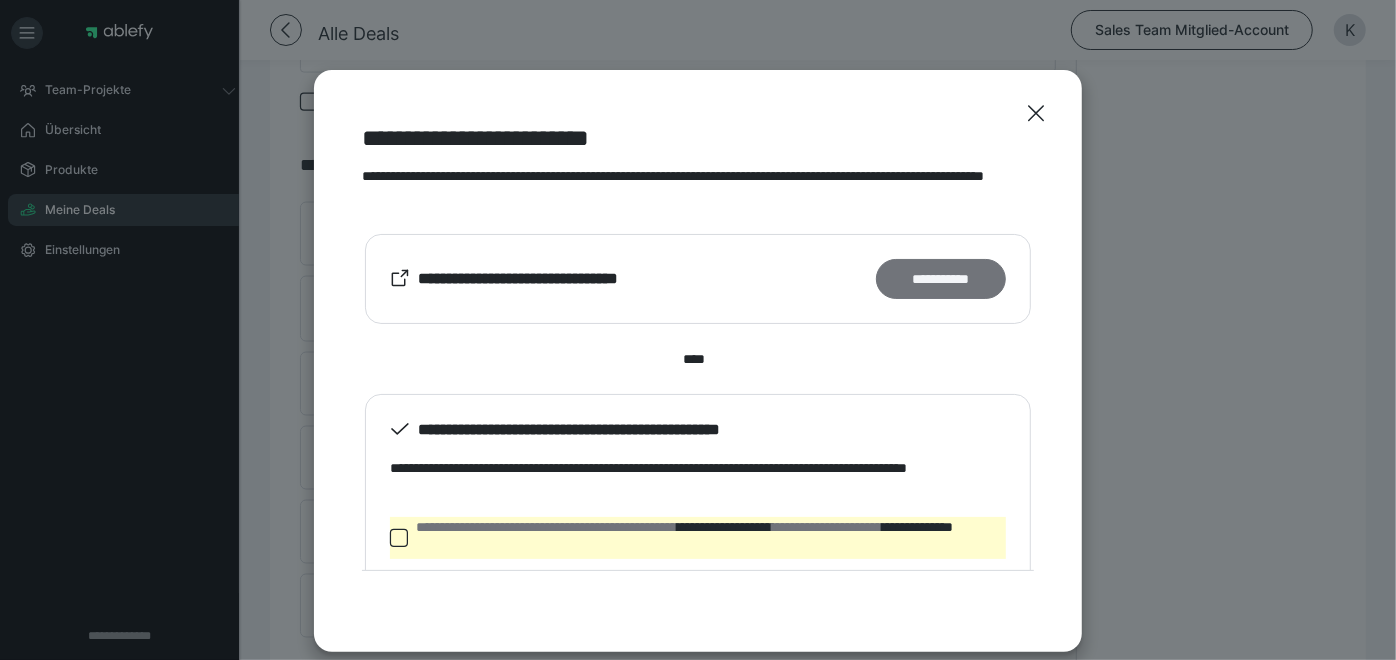 click on "**********" at bounding box center (941, 278) 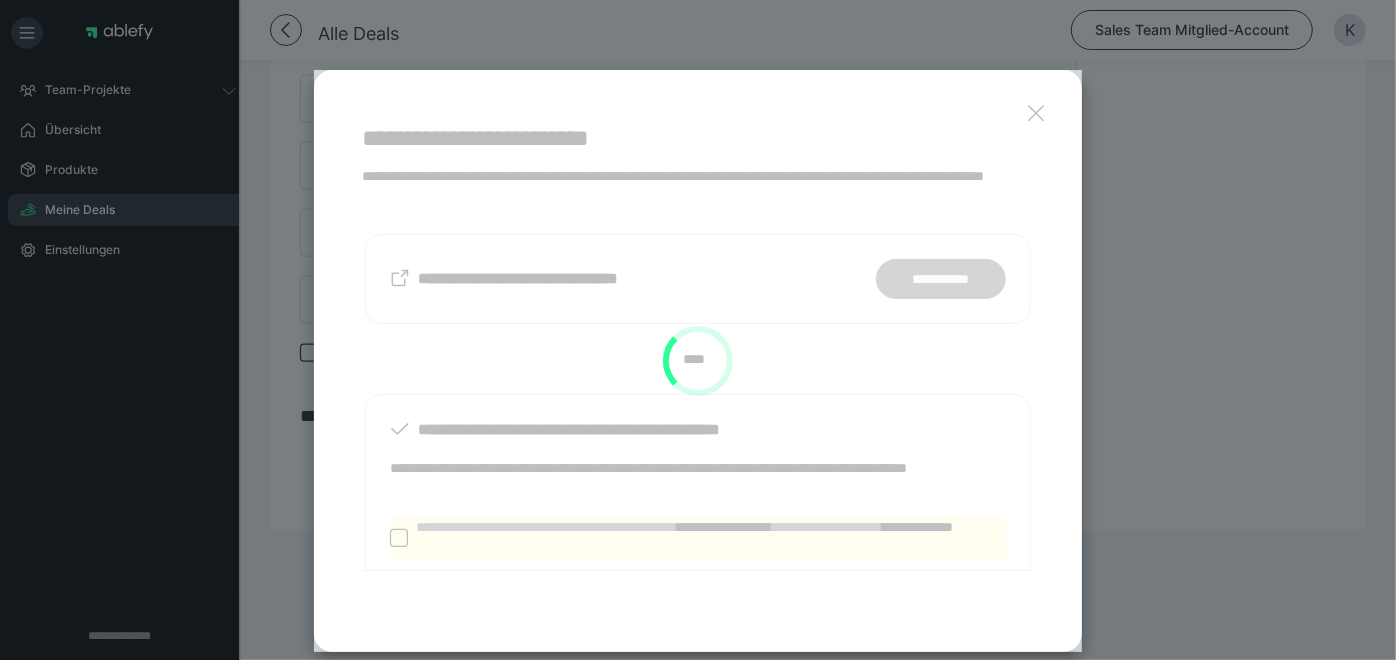 scroll, scrollTop: 1436, scrollLeft: 0, axis: vertical 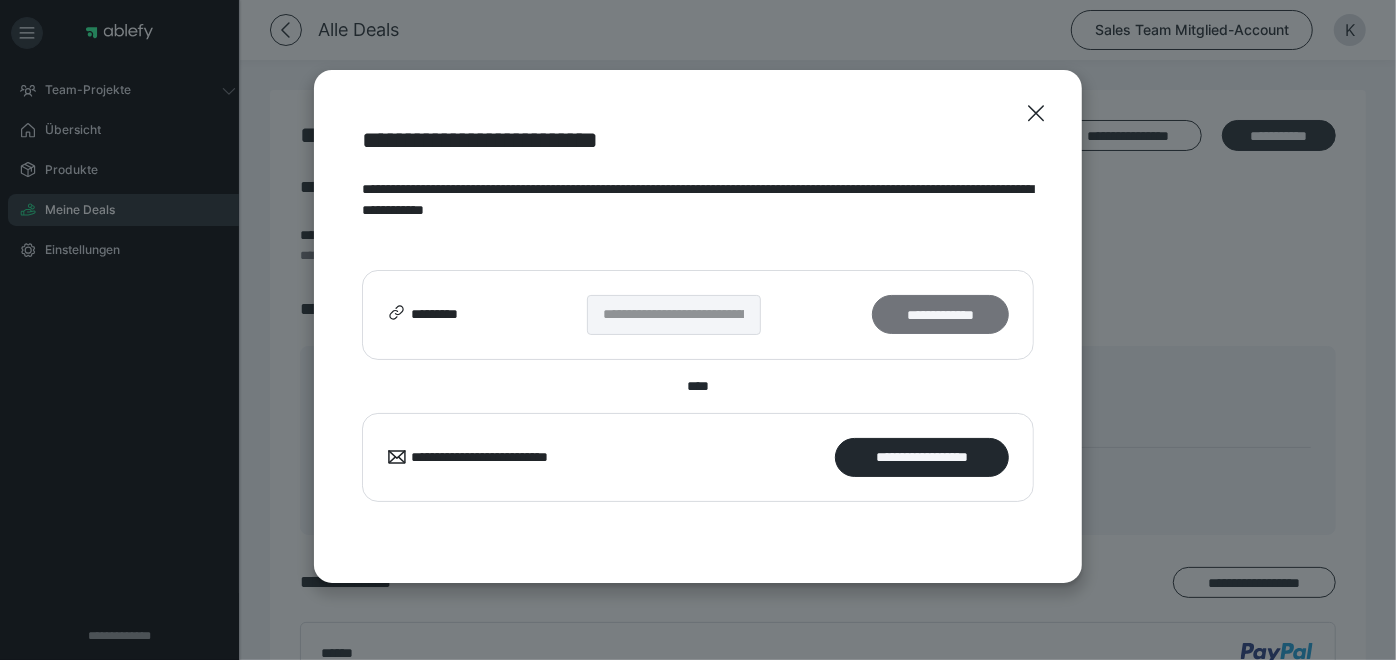 click on "**********" at bounding box center (940, 314) 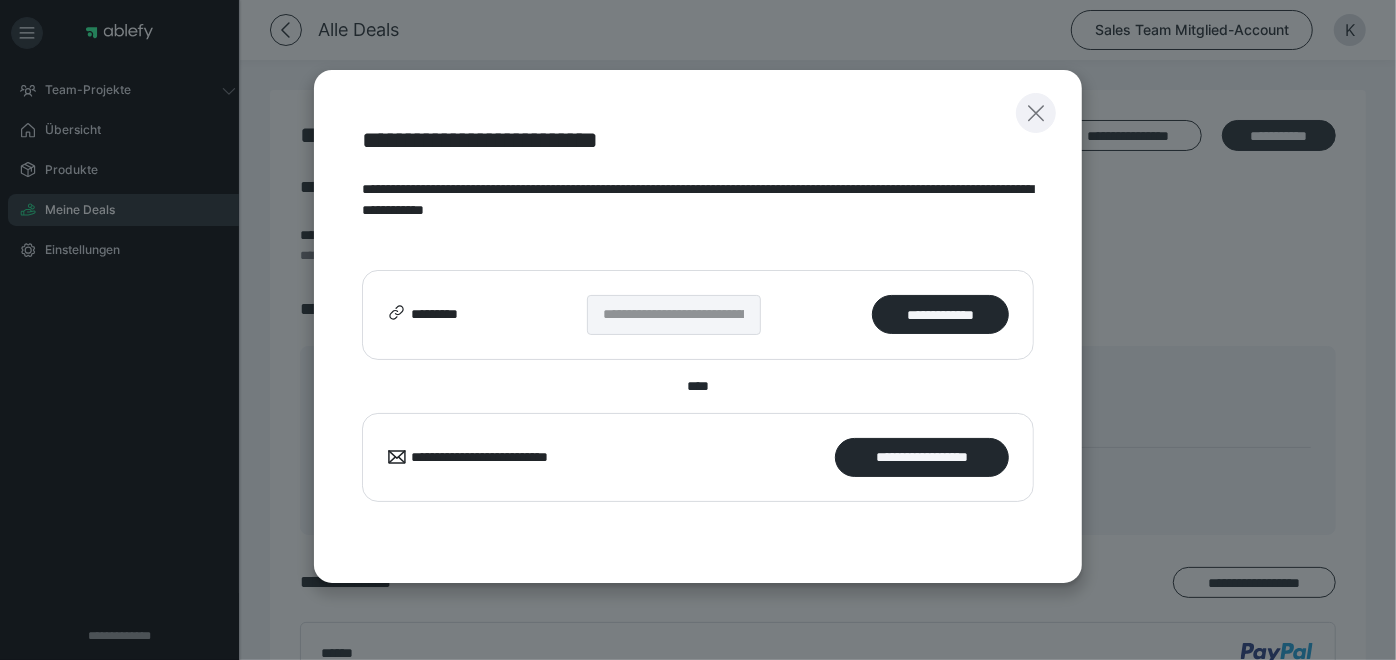 click 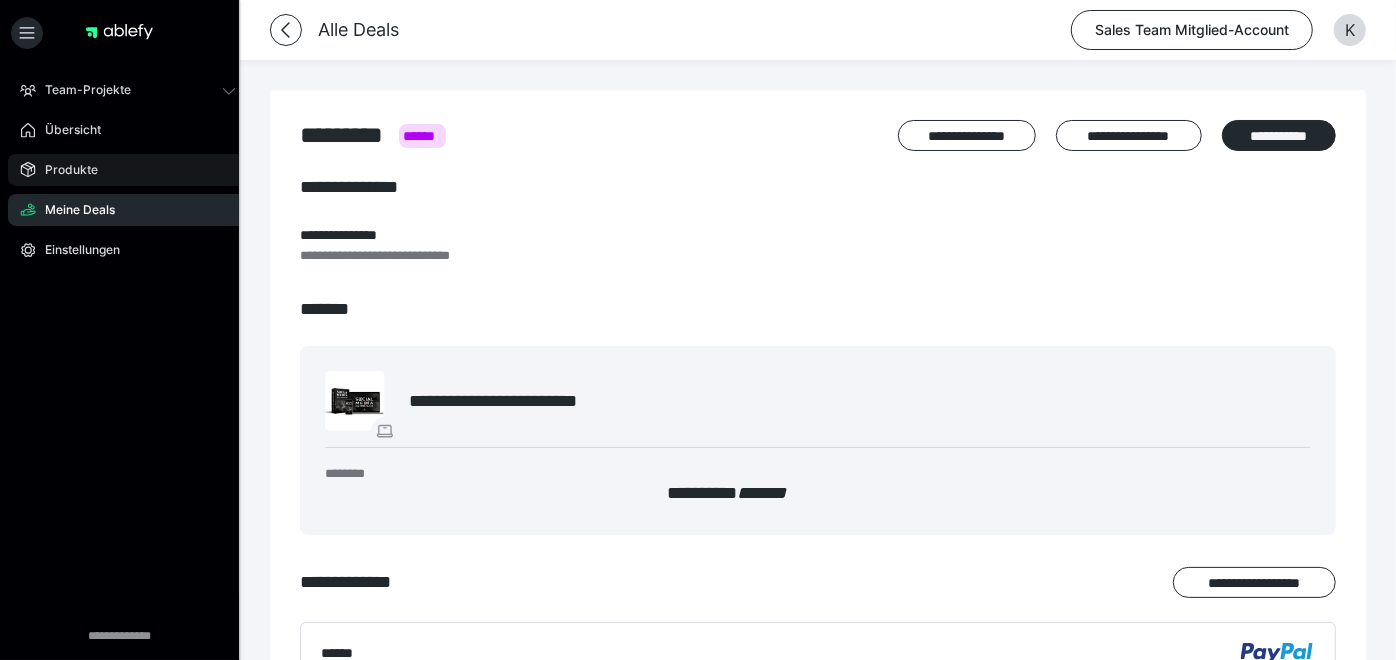 click on "Produkte" at bounding box center [128, 170] 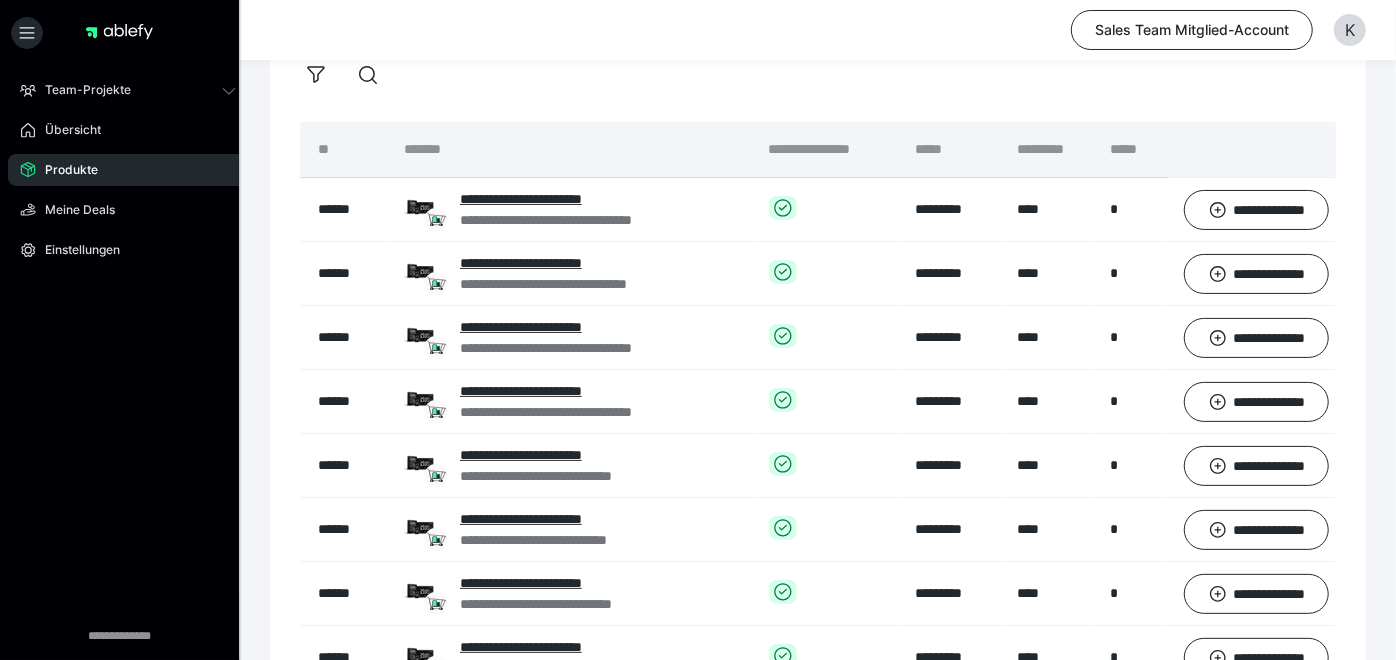 scroll, scrollTop: 522, scrollLeft: 0, axis: vertical 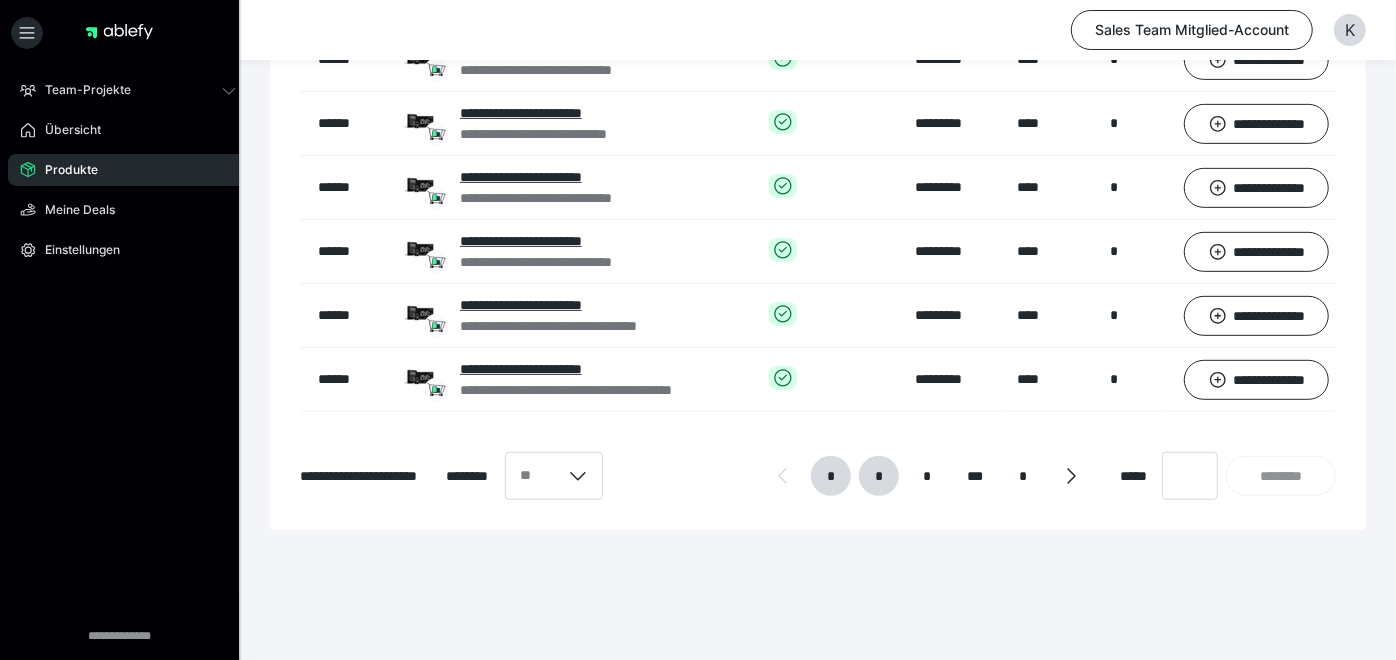 click on "*" at bounding box center [879, 476] 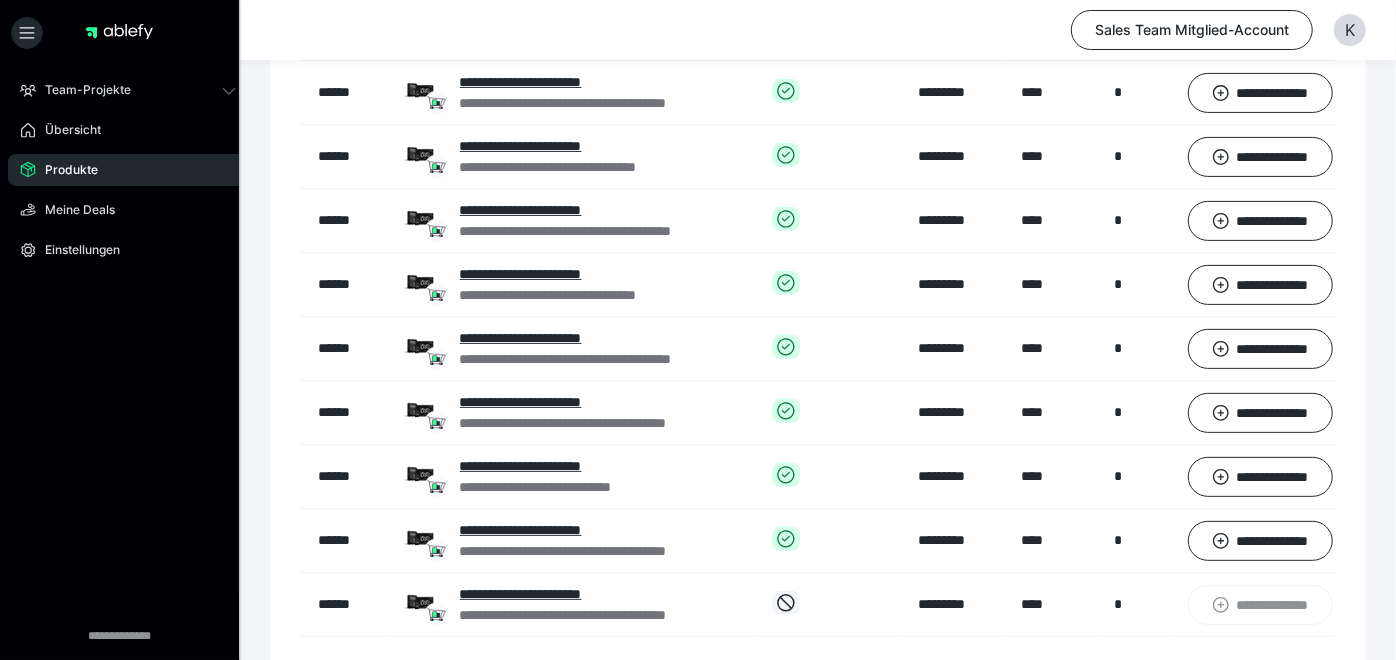 scroll, scrollTop: 279, scrollLeft: 0, axis: vertical 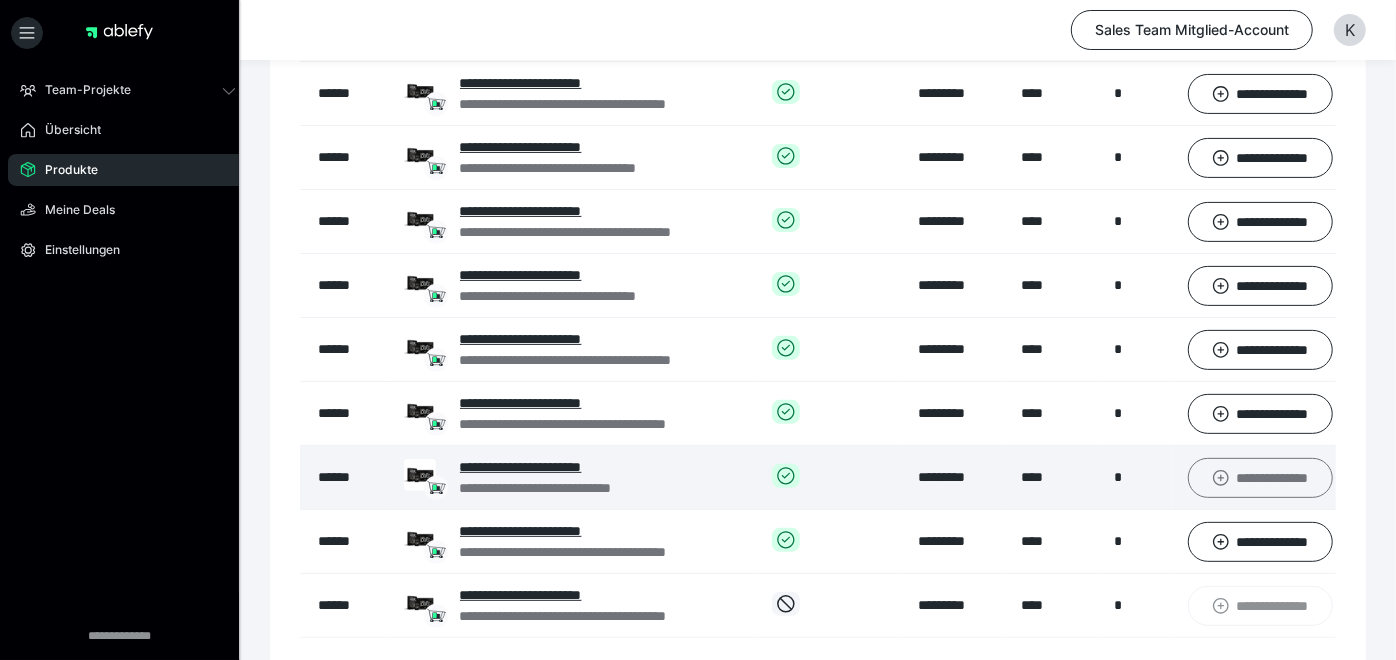 click on "**********" at bounding box center (1260, 477) 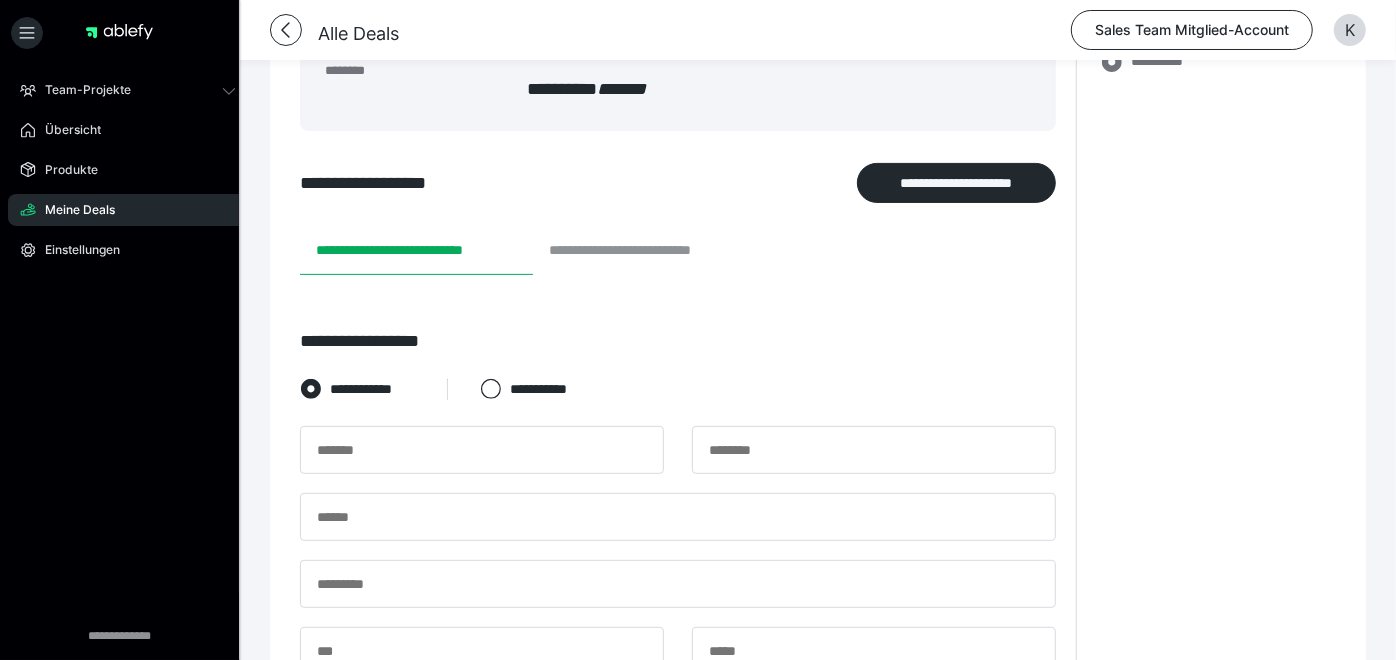 click on "**********" at bounding box center [648, 251] 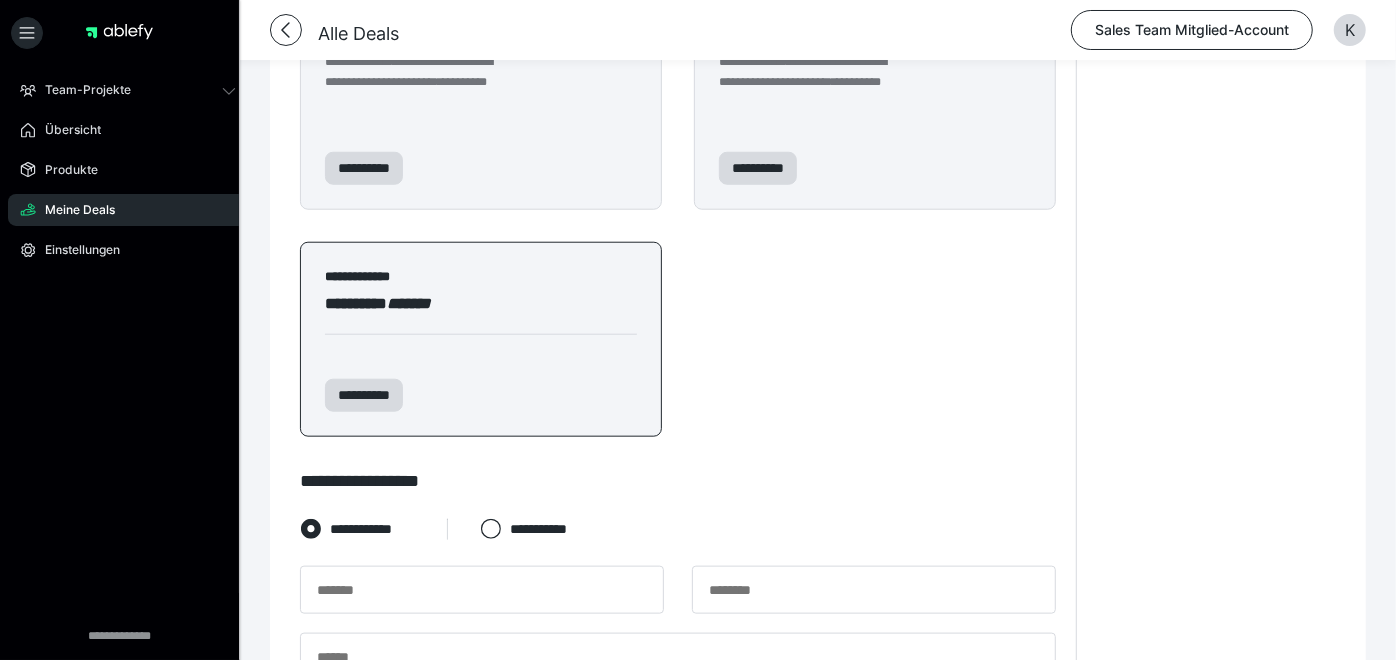 scroll, scrollTop: 1154, scrollLeft: 0, axis: vertical 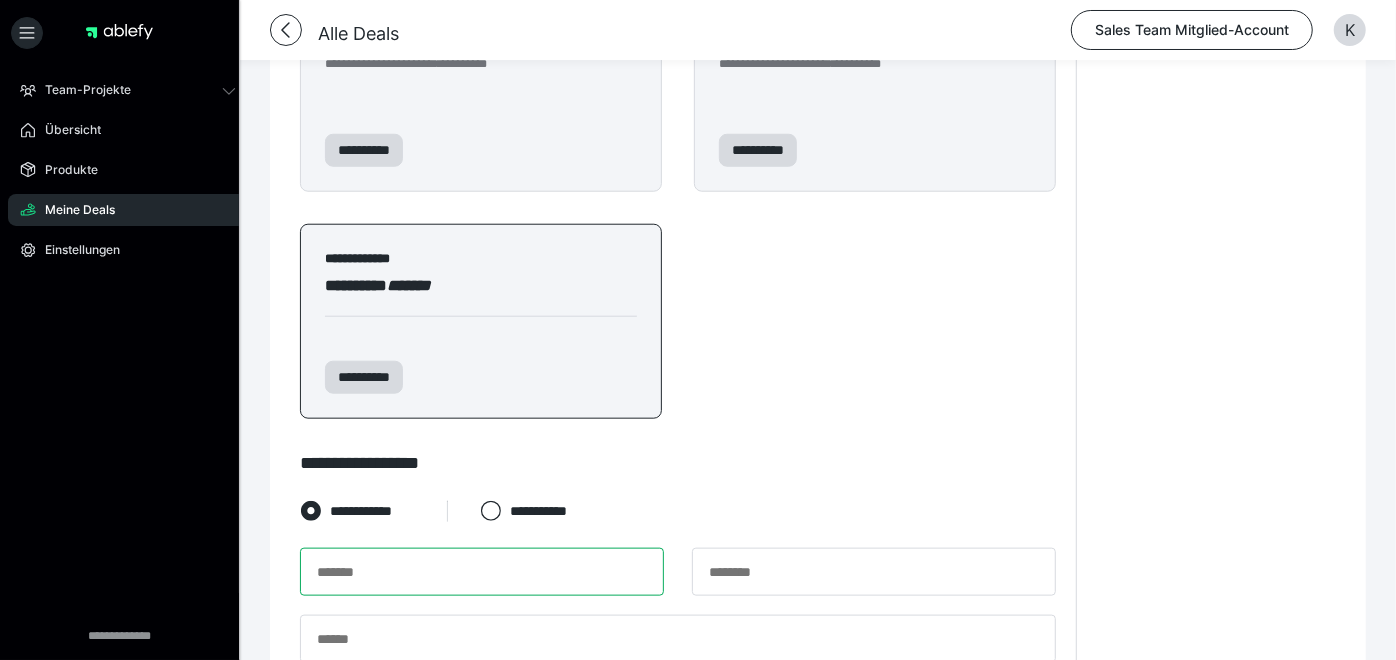 click at bounding box center (482, 572) 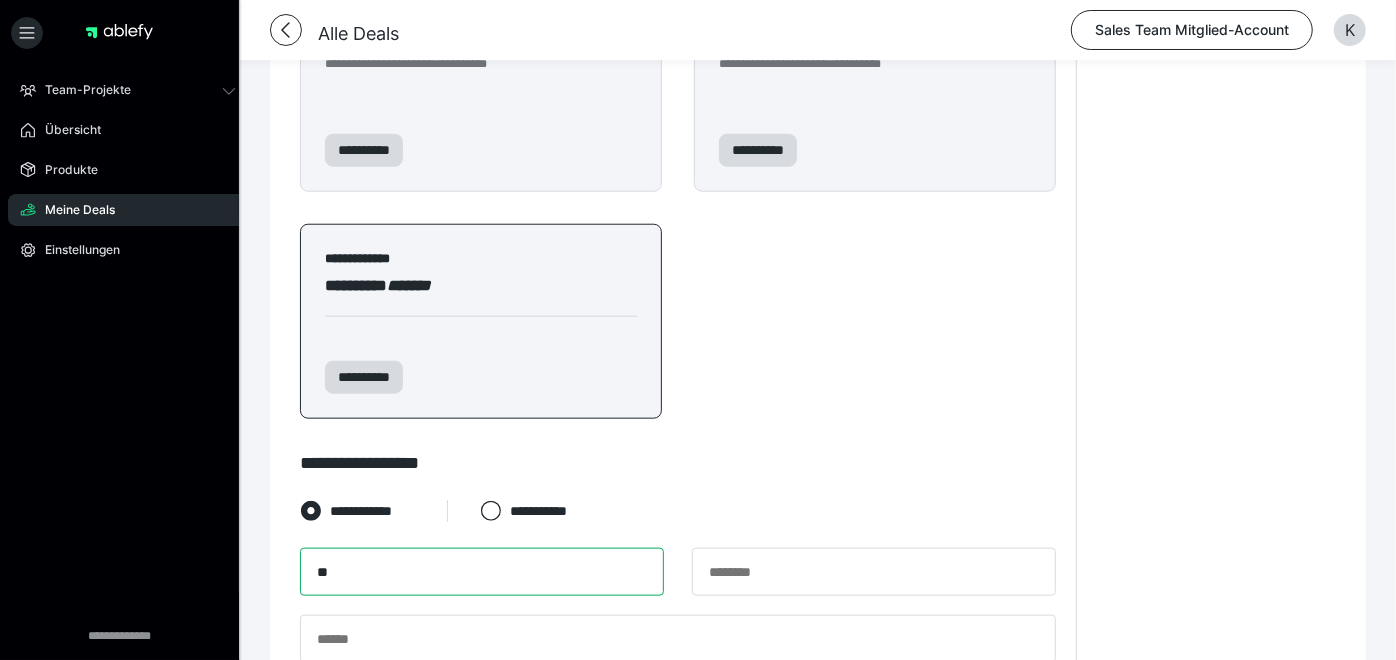 type on "******" 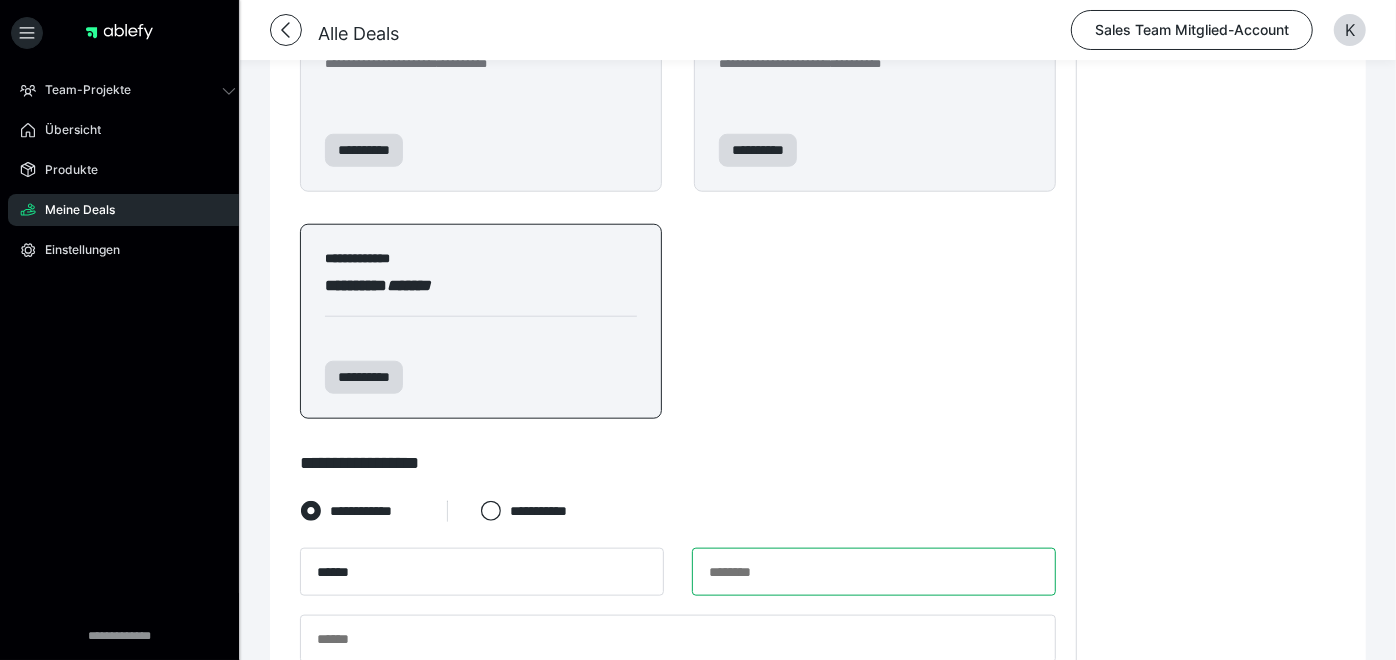 type on "******" 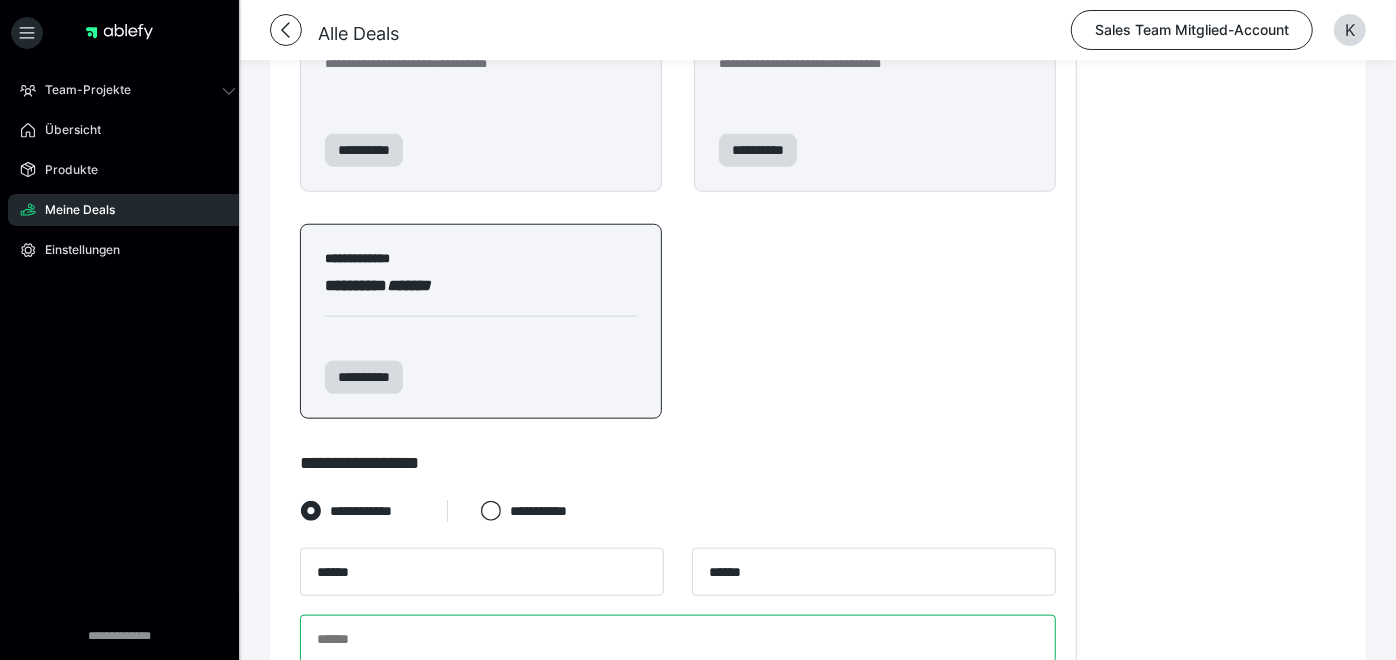 type on "**********" 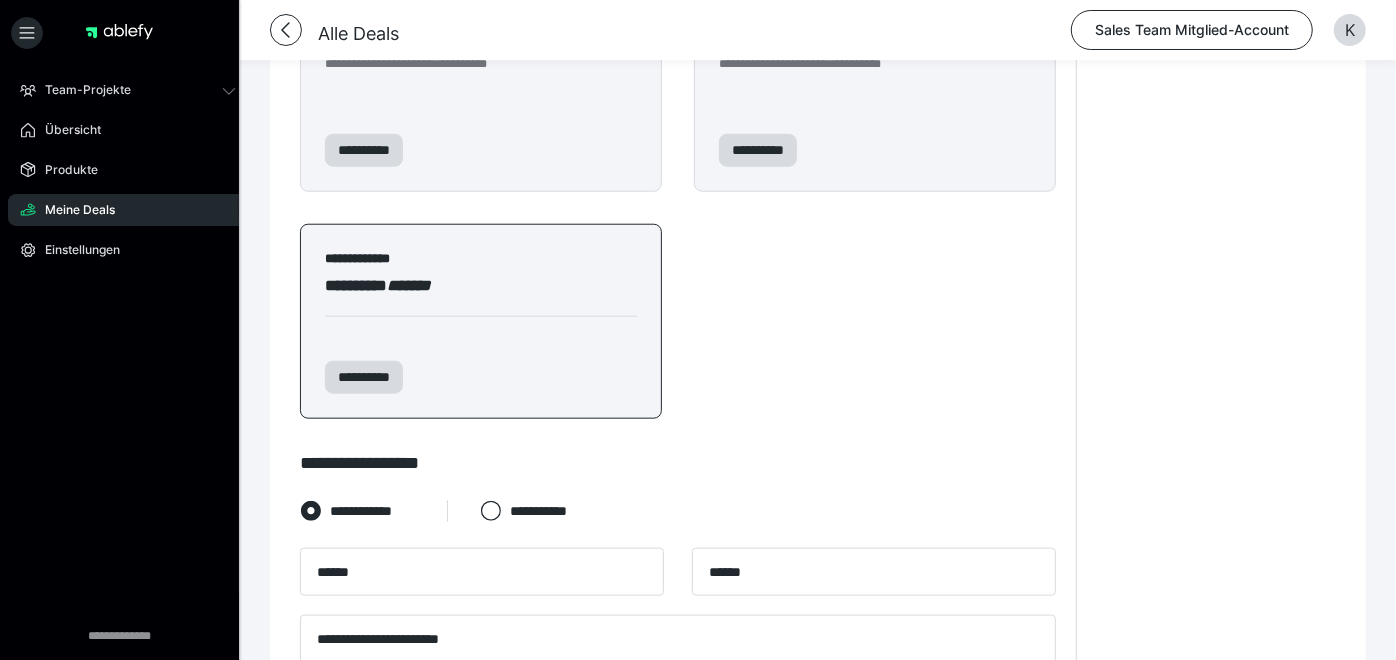 type on "*****" 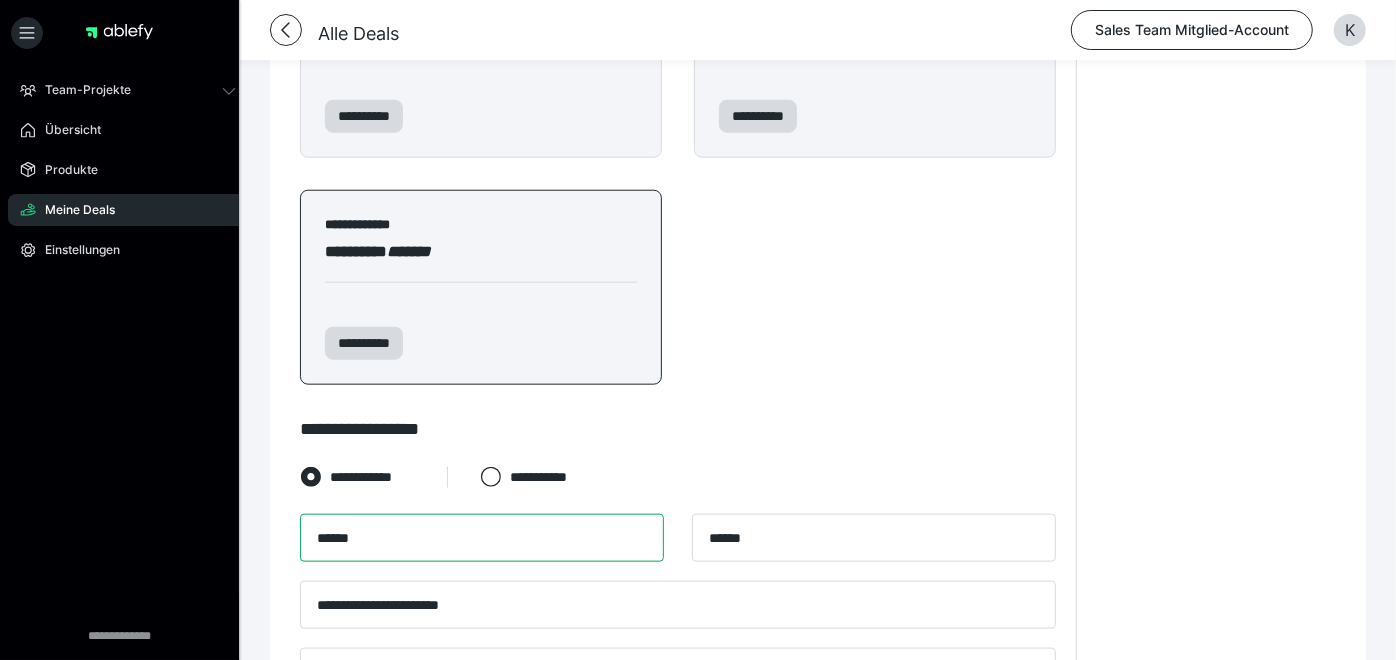 scroll, scrollTop: 1191, scrollLeft: 0, axis: vertical 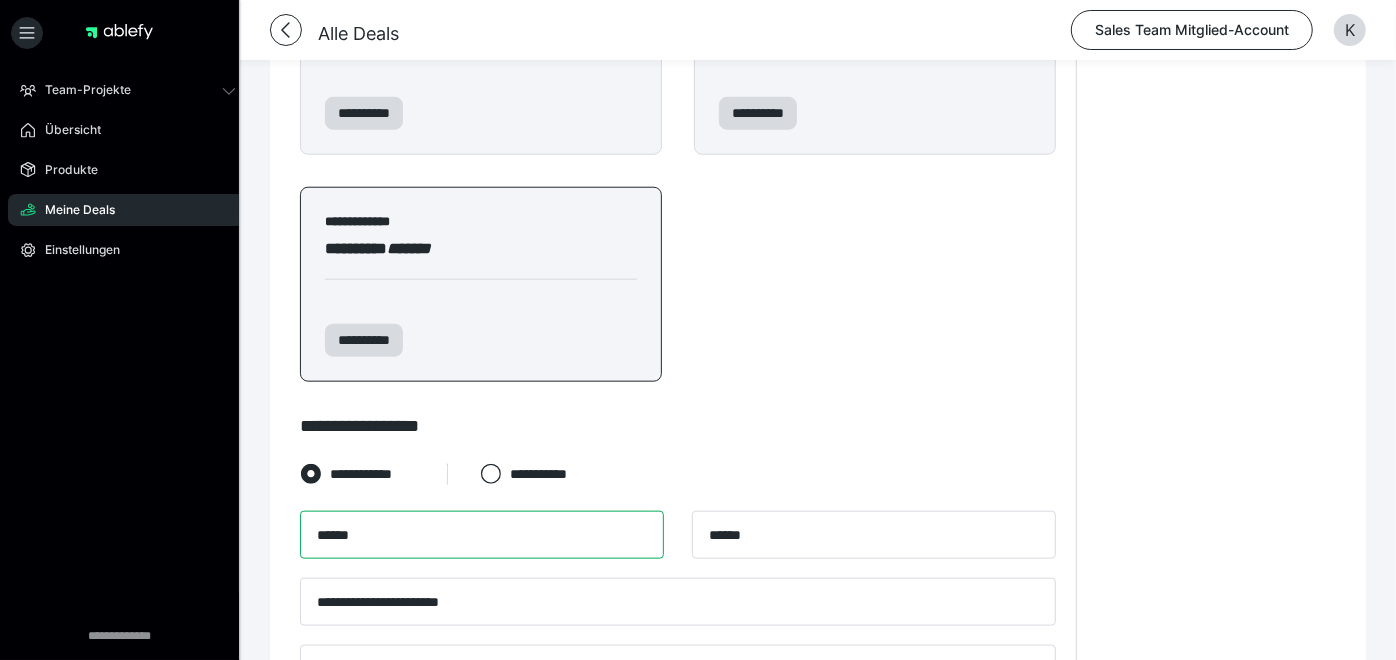 type on "********" 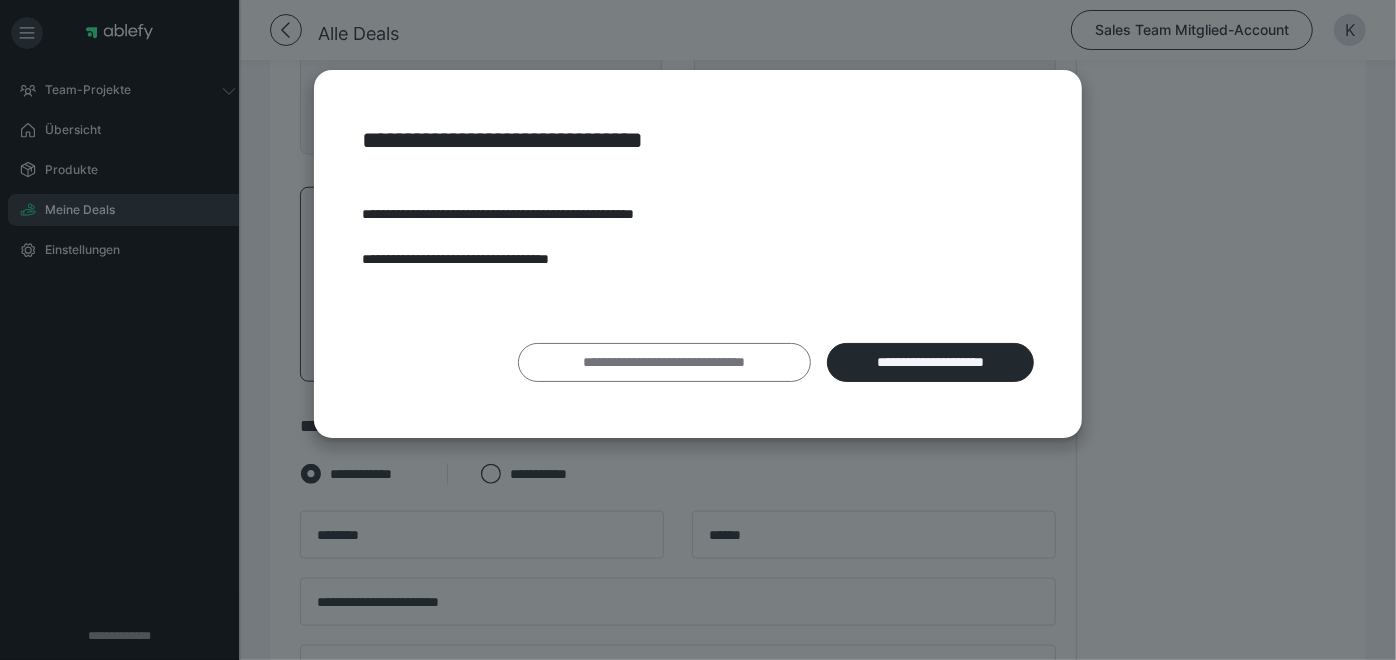 click on "**********" at bounding box center [664, 362] 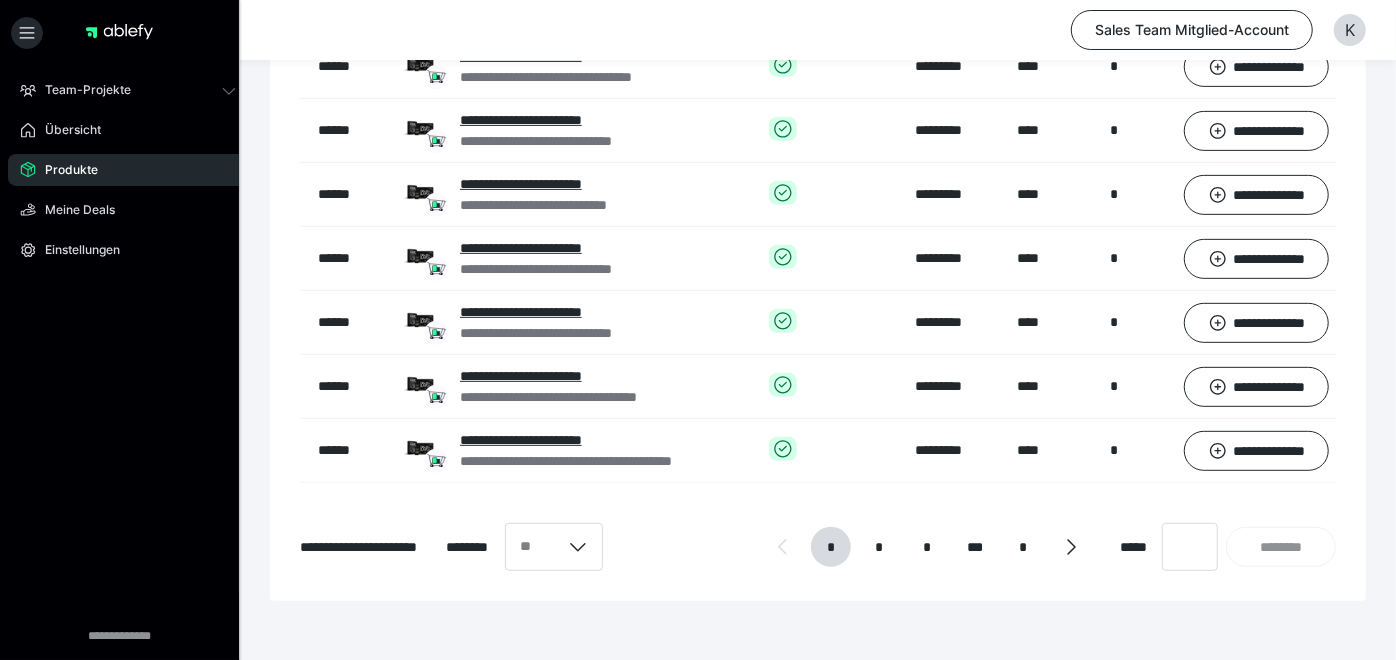 scroll, scrollTop: 522, scrollLeft: 0, axis: vertical 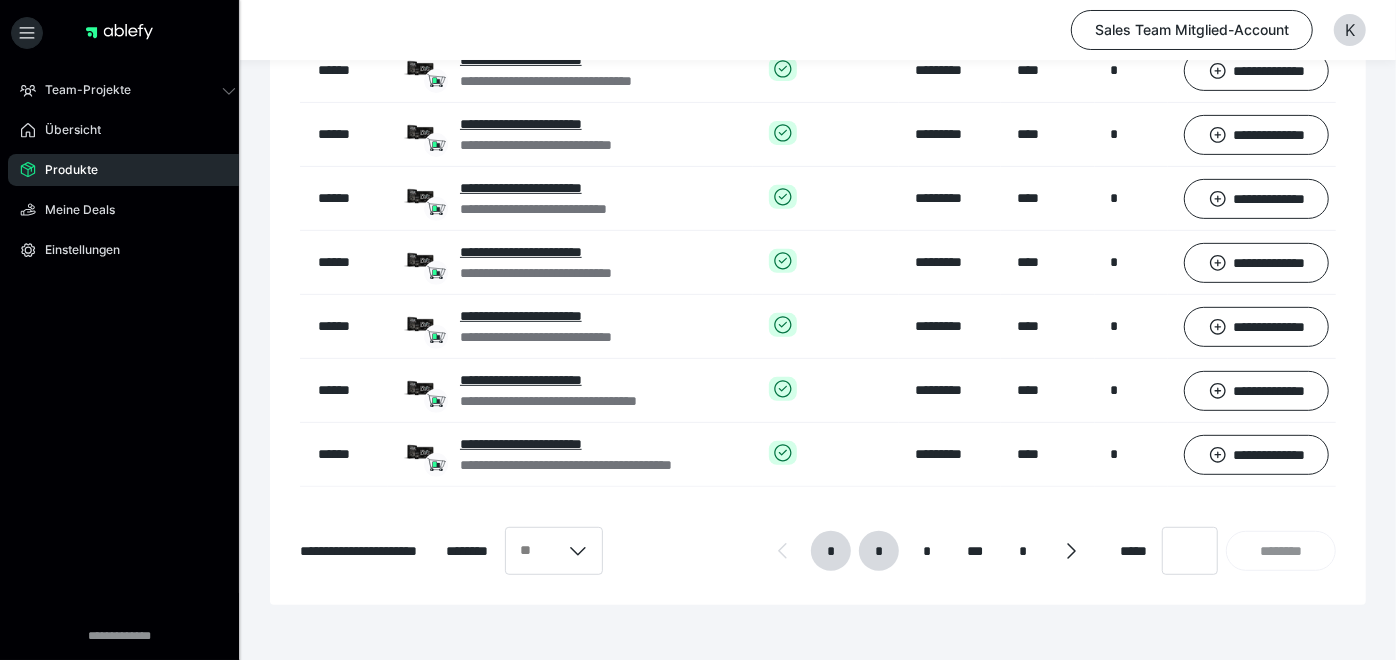 click on "*" at bounding box center (879, 551) 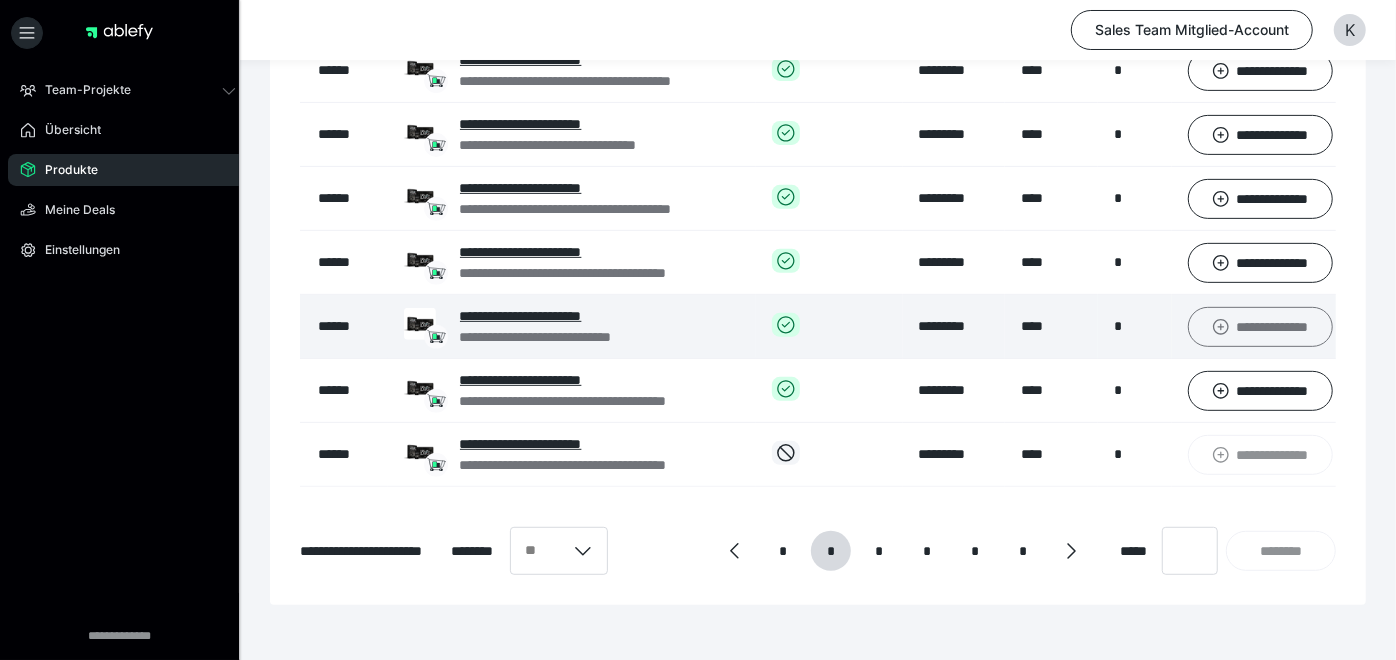 click on "**********" at bounding box center [1260, 326] 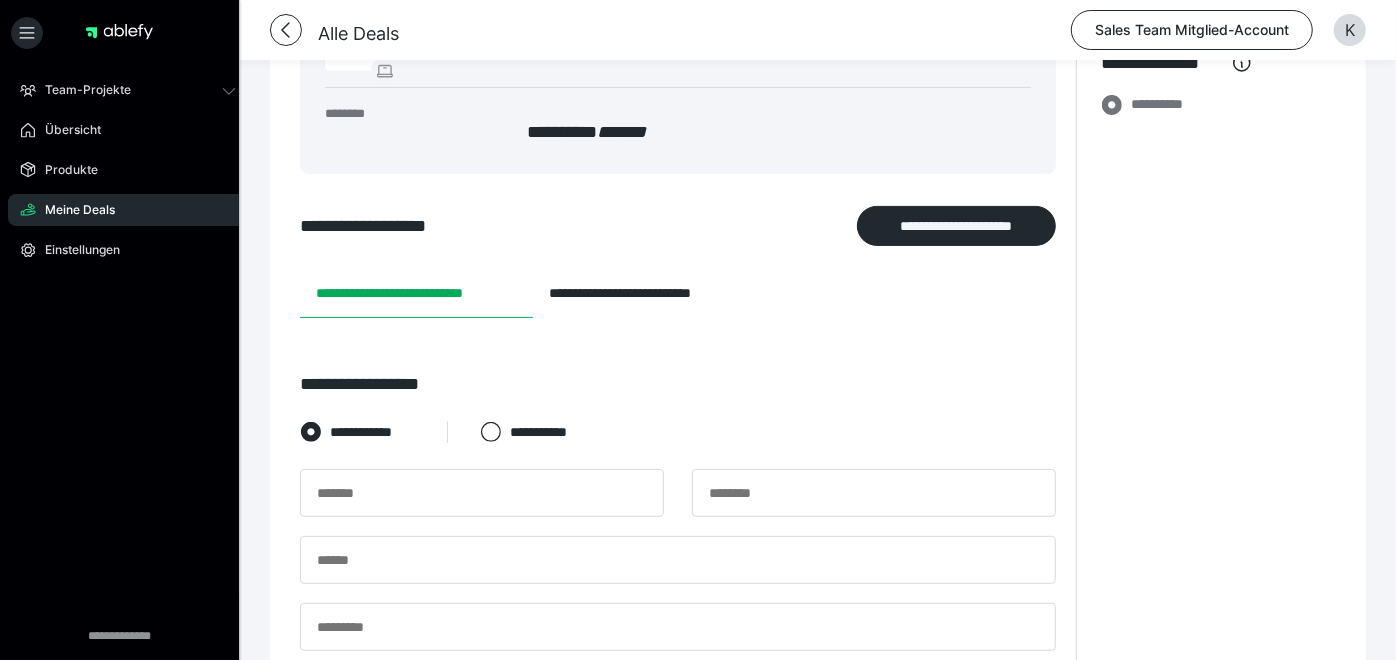 scroll, scrollTop: 234, scrollLeft: 0, axis: vertical 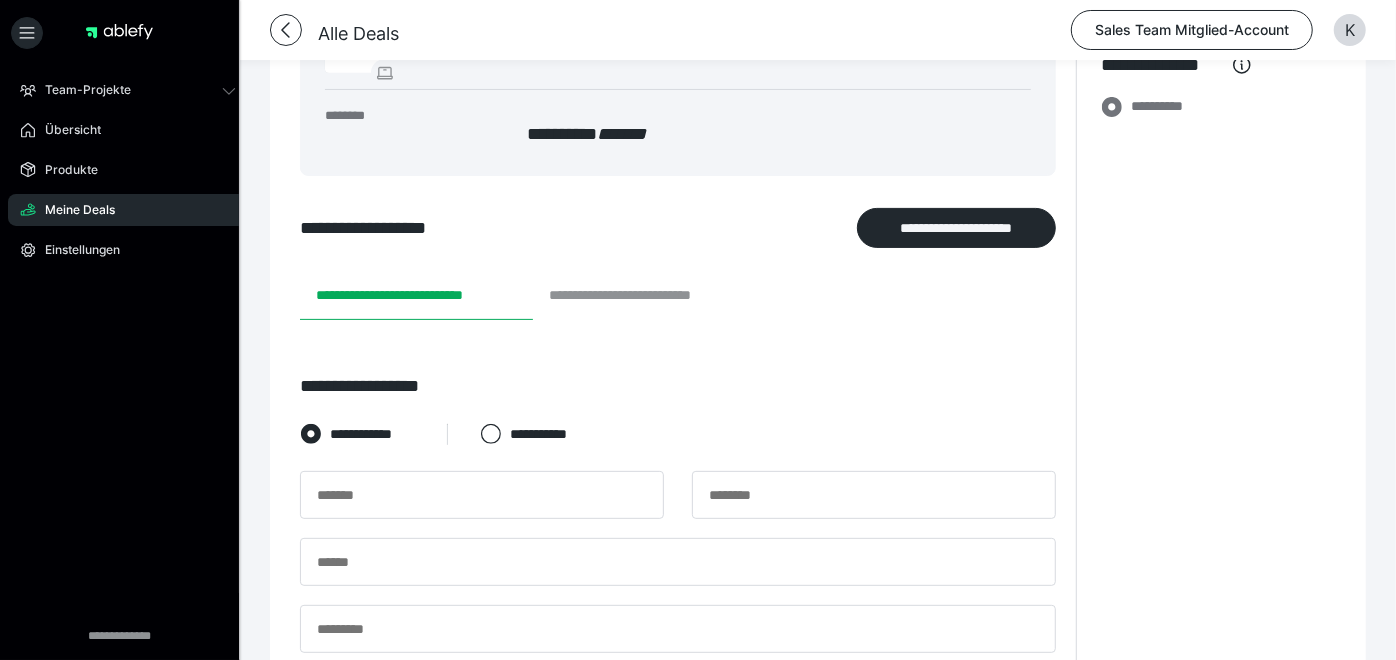 click on "**********" at bounding box center (648, 296) 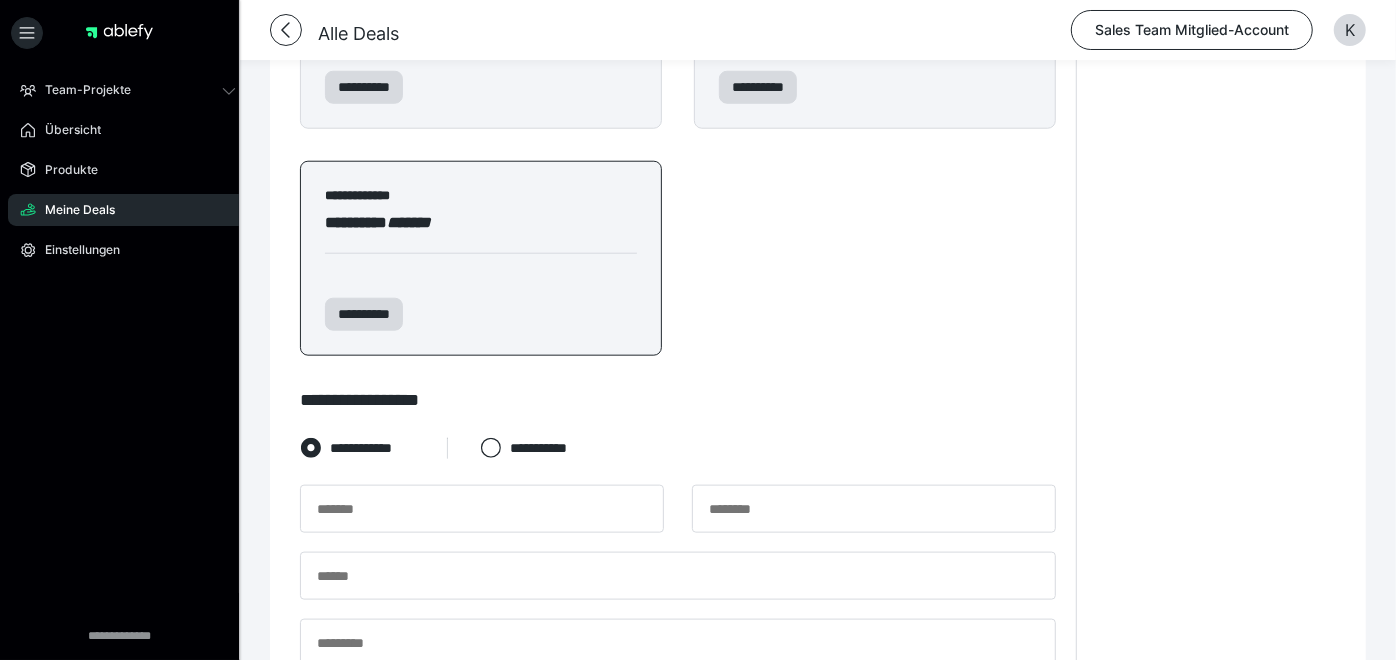 scroll, scrollTop: 1214, scrollLeft: 0, axis: vertical 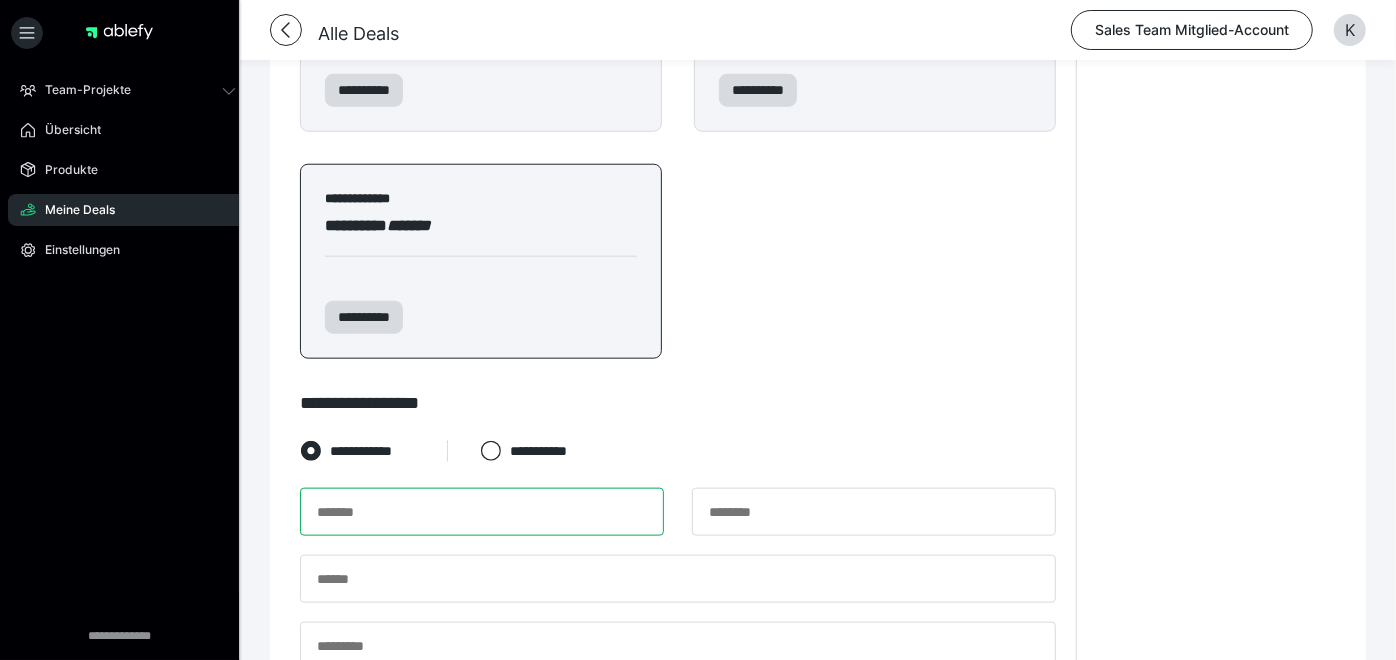 click at bounding box center (482, 512) 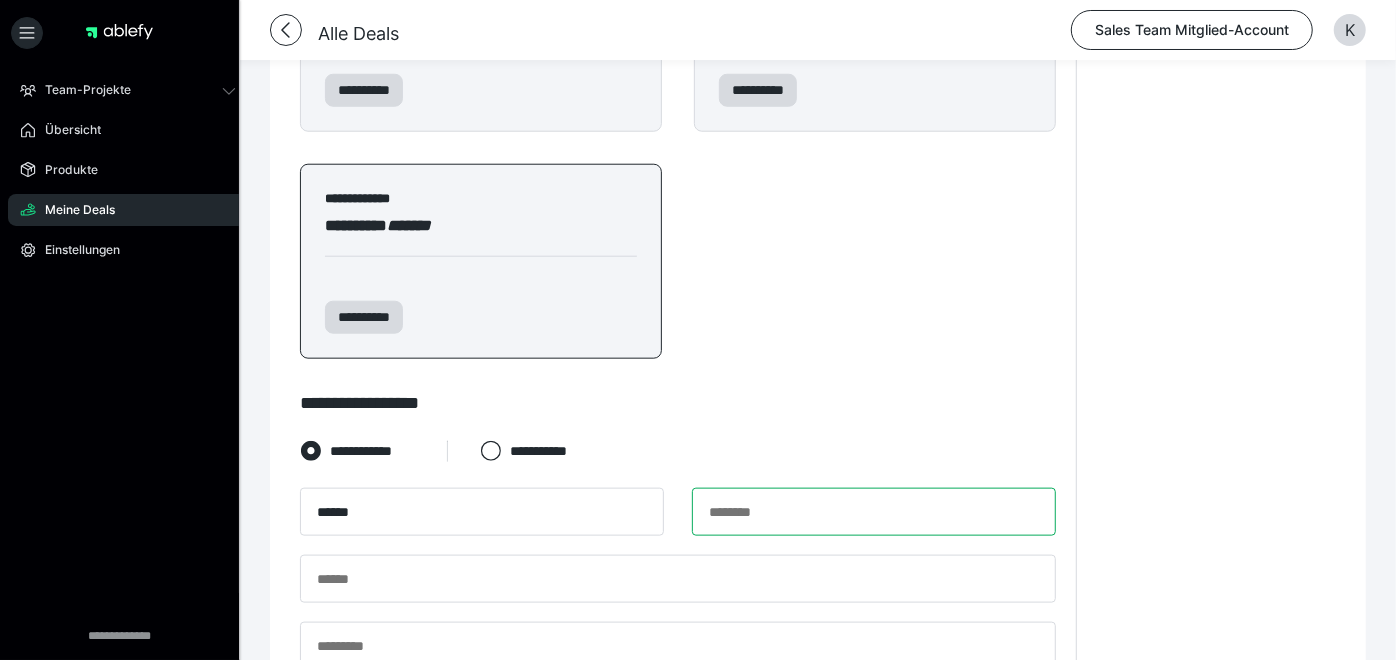 type on "******" 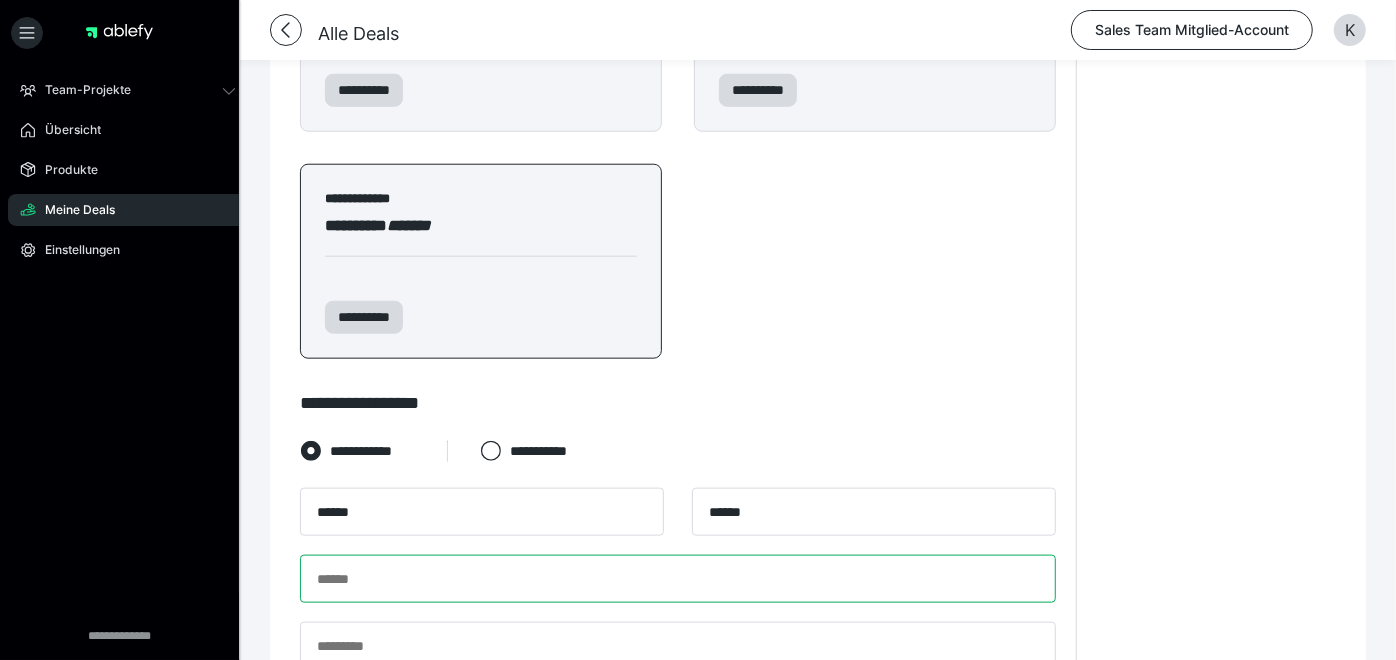 type on "**********" 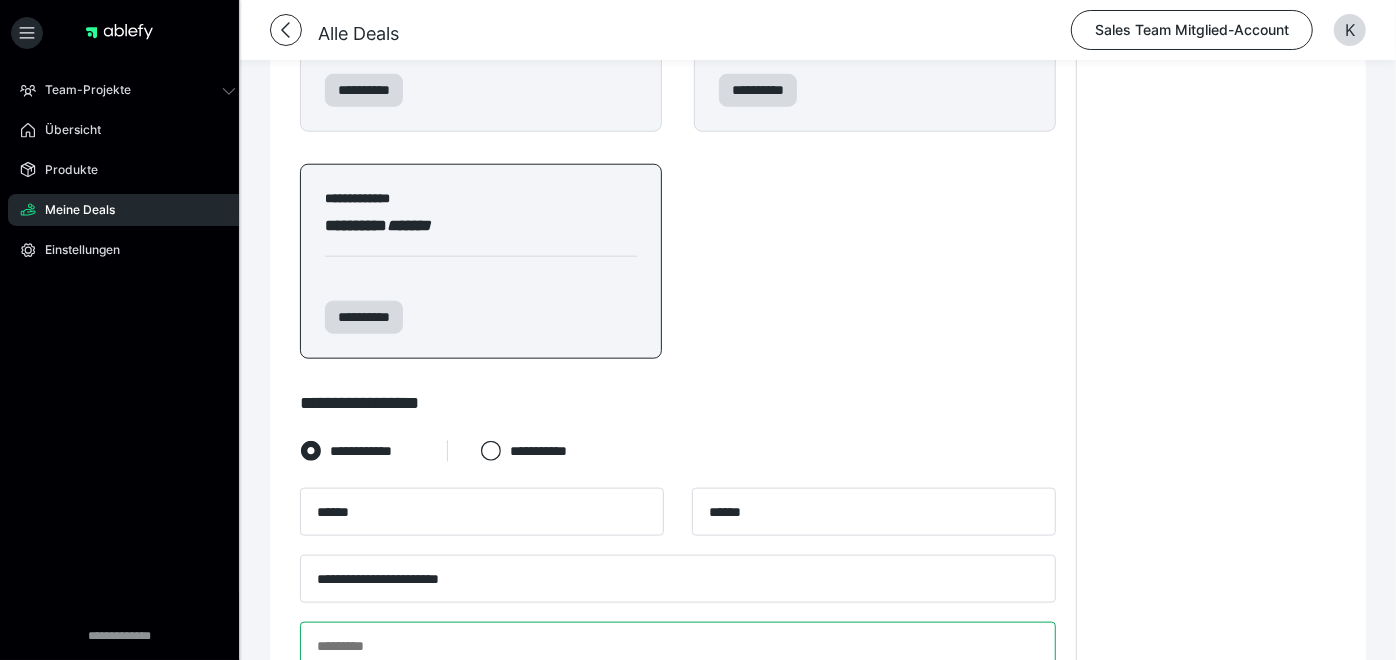 type on "**********" 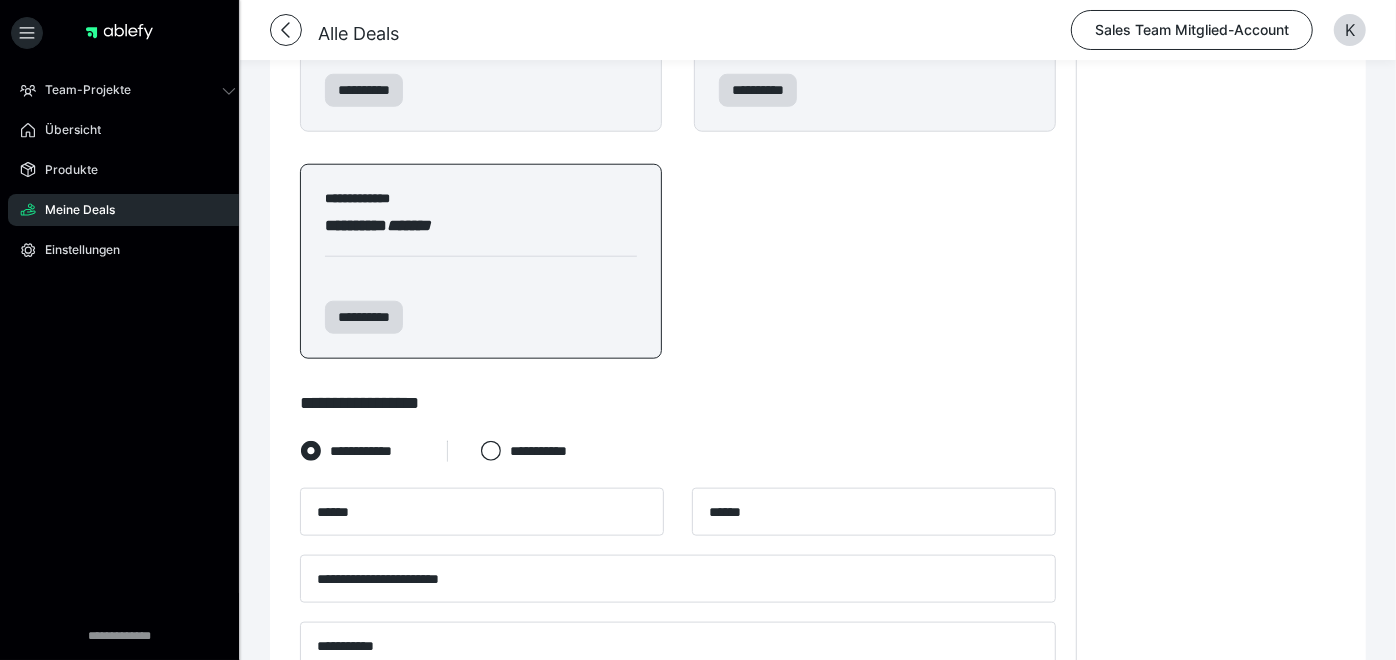 type on "*****" 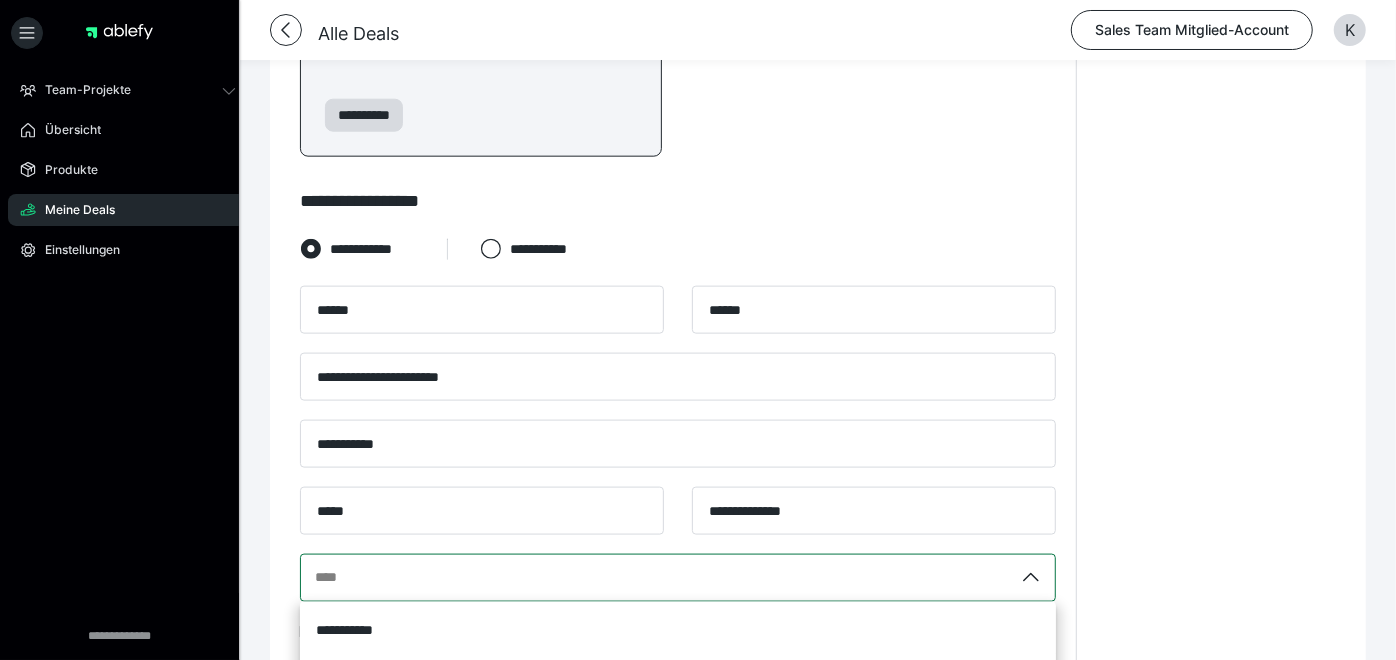 scroll, scrollTop: 1434, scrollLeft: 0, axis: vertical 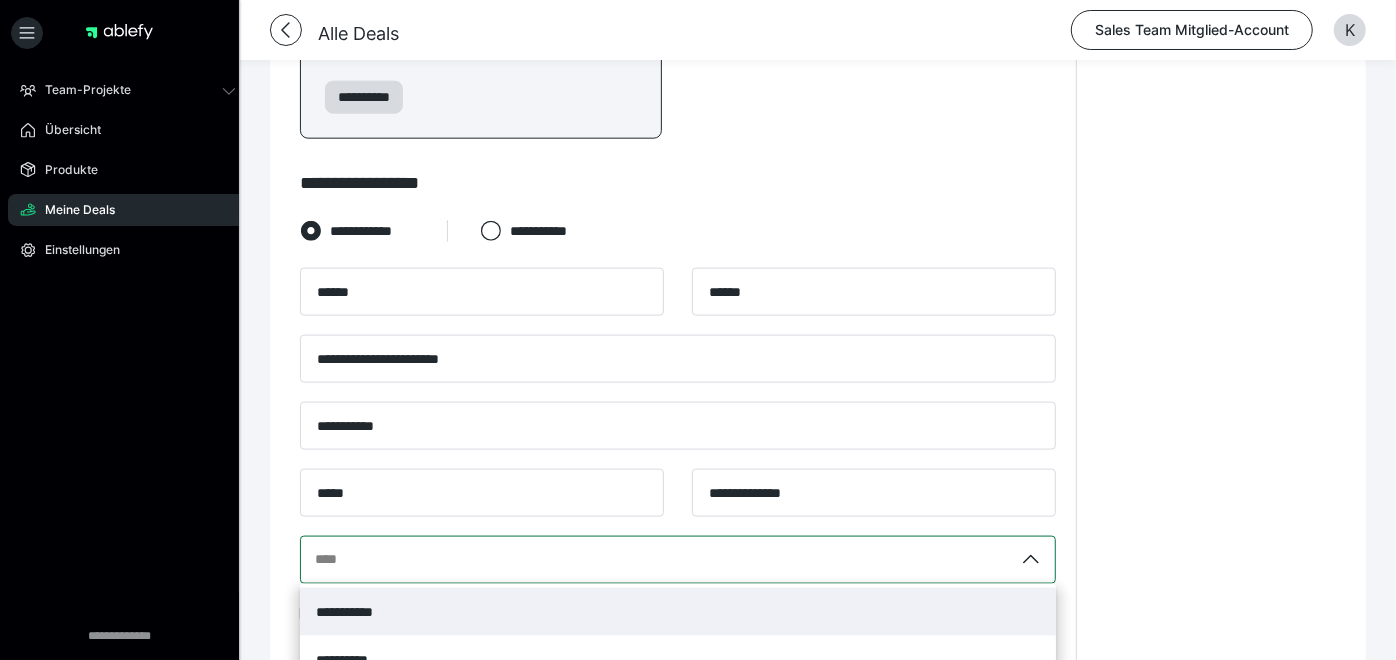 click on "**********" at bounding box center [678, 612] 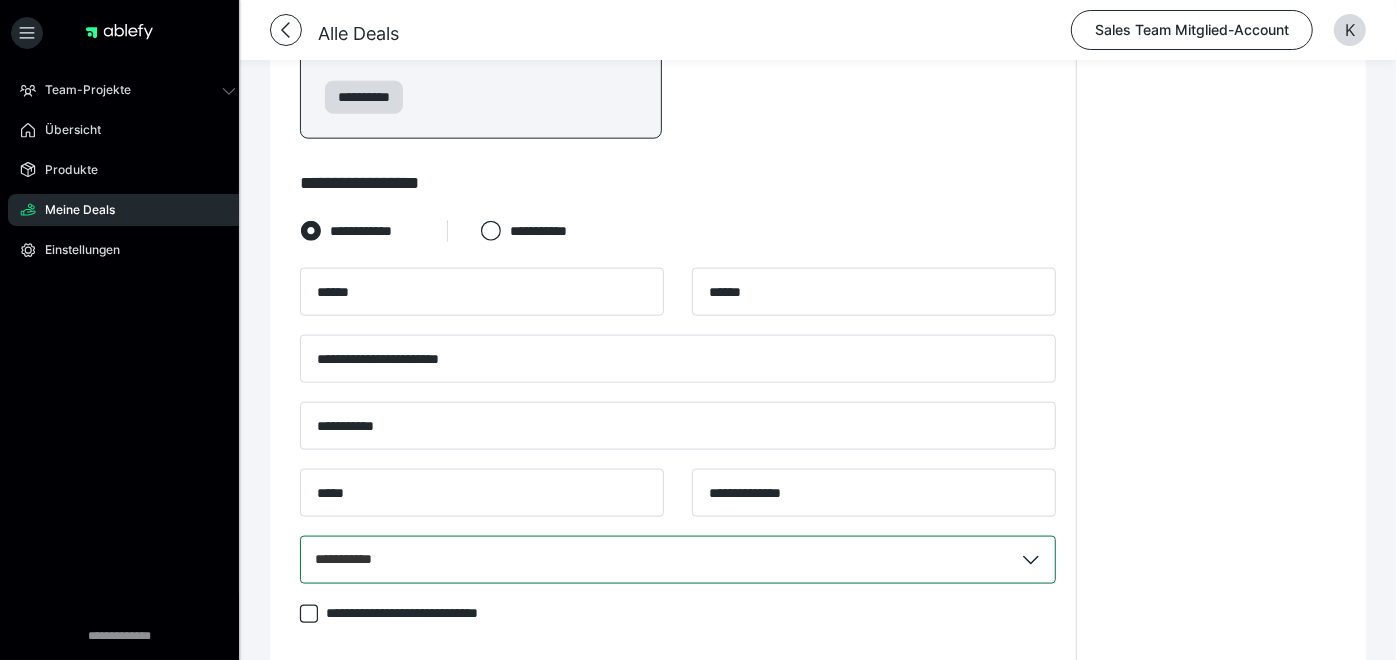 click on "****** .cls-1 {fill: #ffb3c7;}" at bounding box center (693, 820) 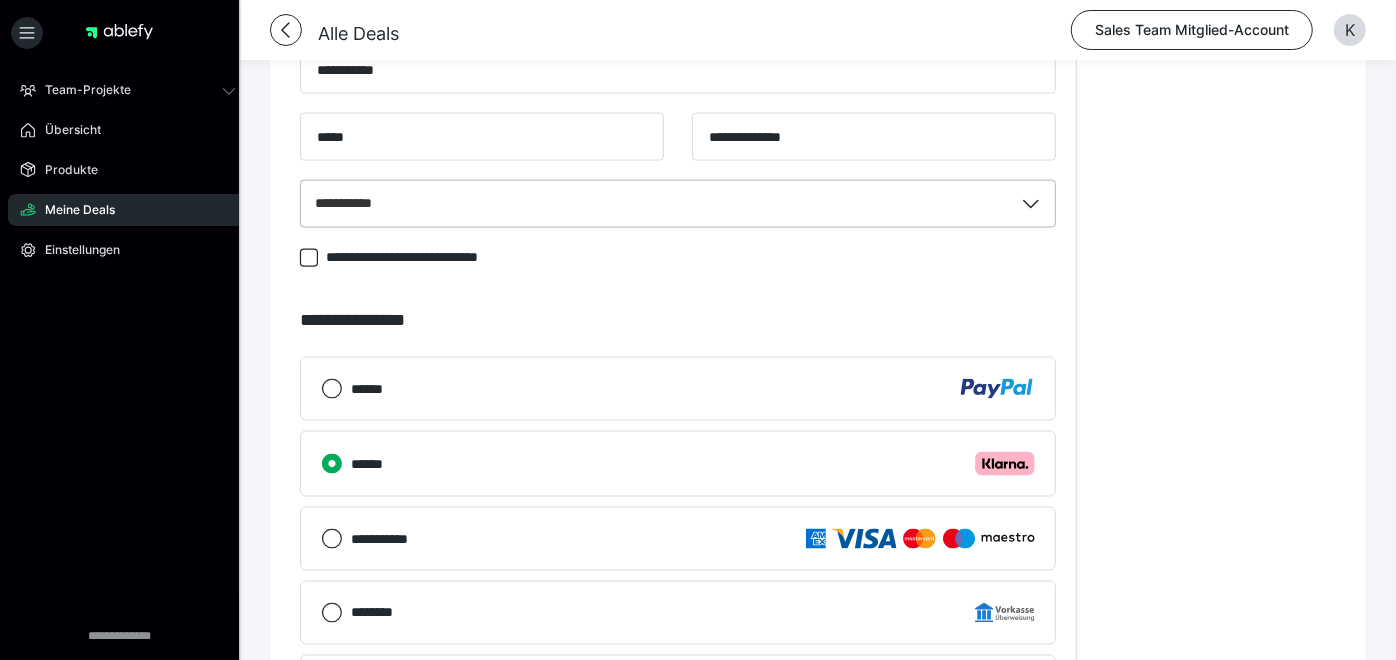 scroll, scrollTop: 1928, scrollLeft: 0, axis: vertical 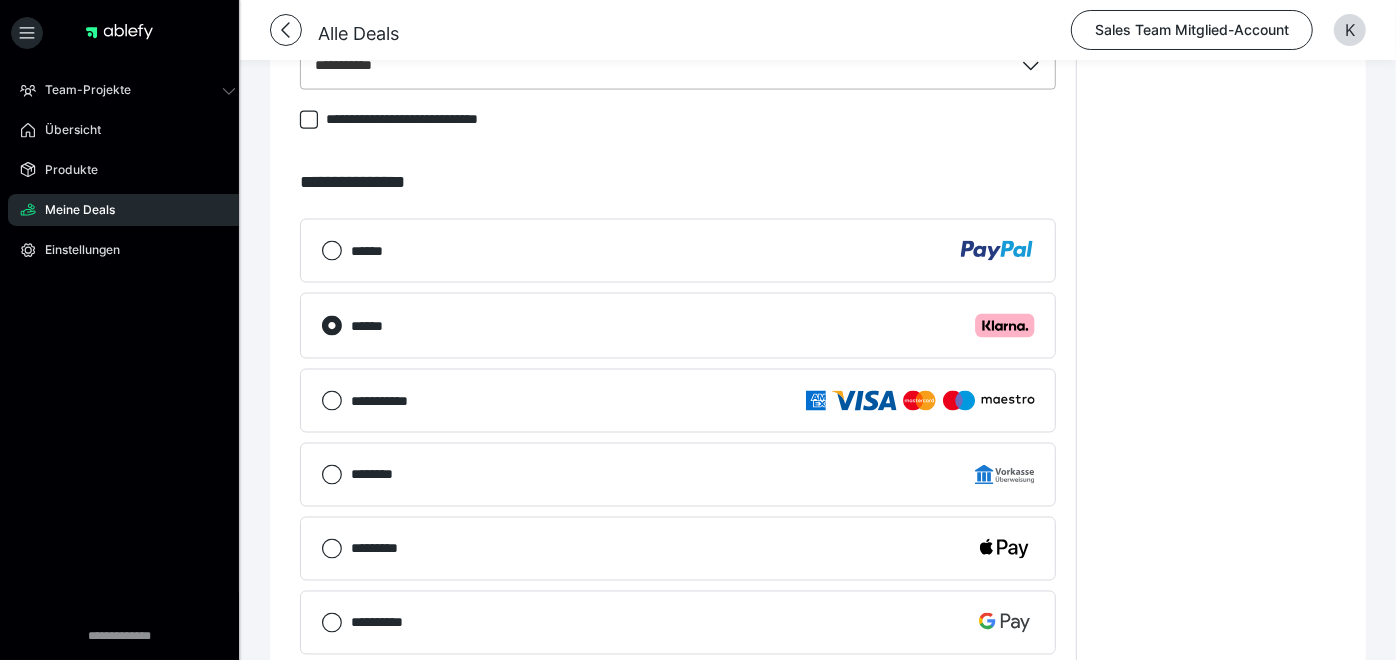 click on "**********" at bounding box center (975, 714) 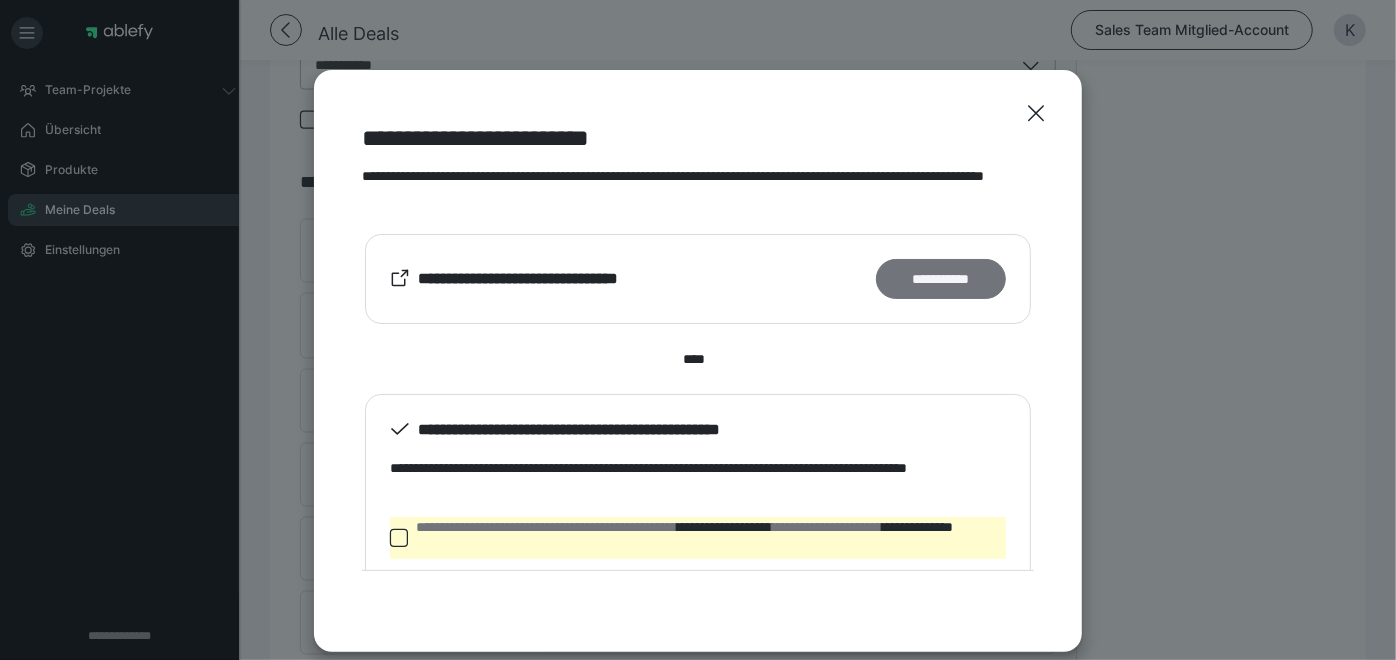 click on "**********" at bounding box center (941, 278) 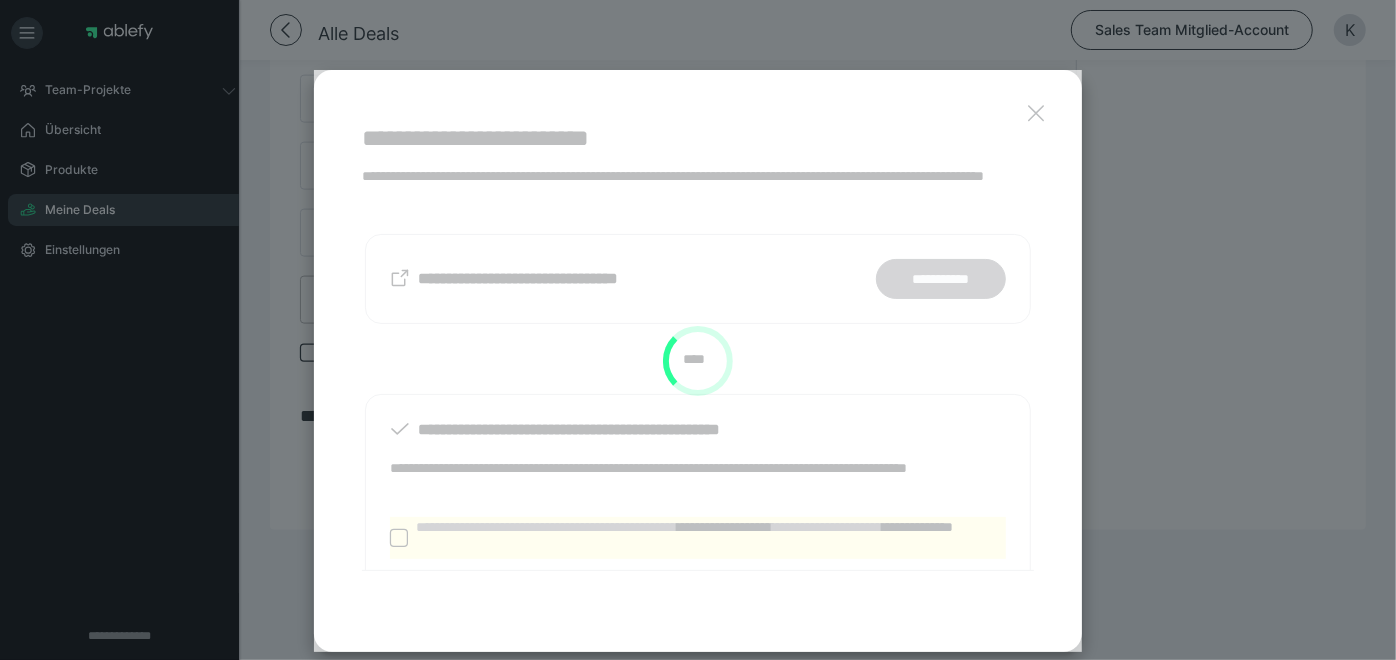 scroll, scrollTop: 1436, scrollLeft: 0, axis: vertical 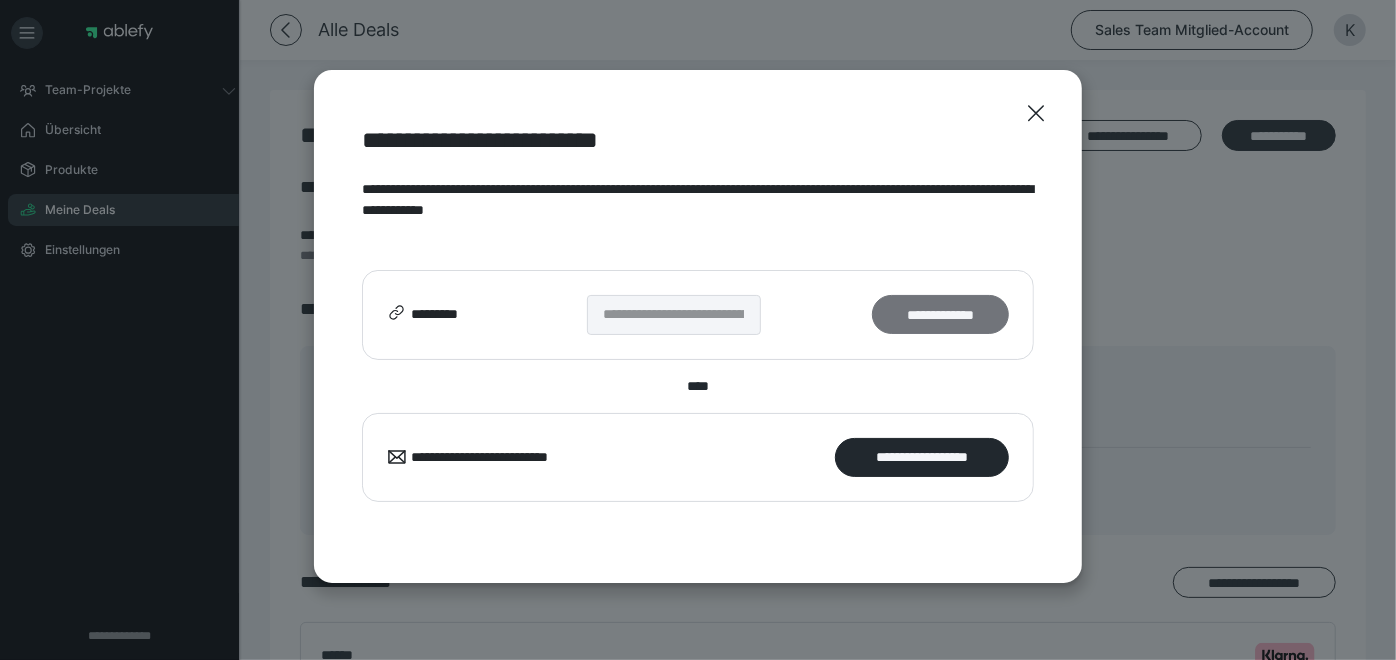click on "**********" at bounding box center [940, 314] 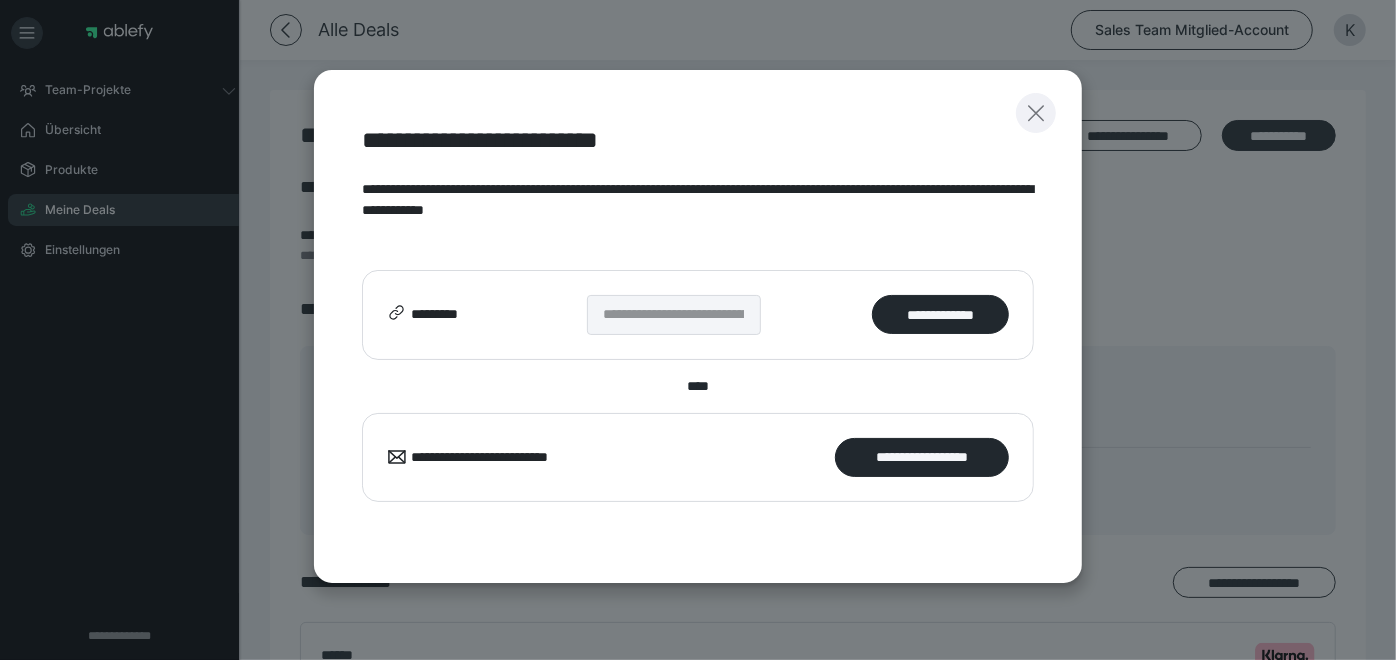 click 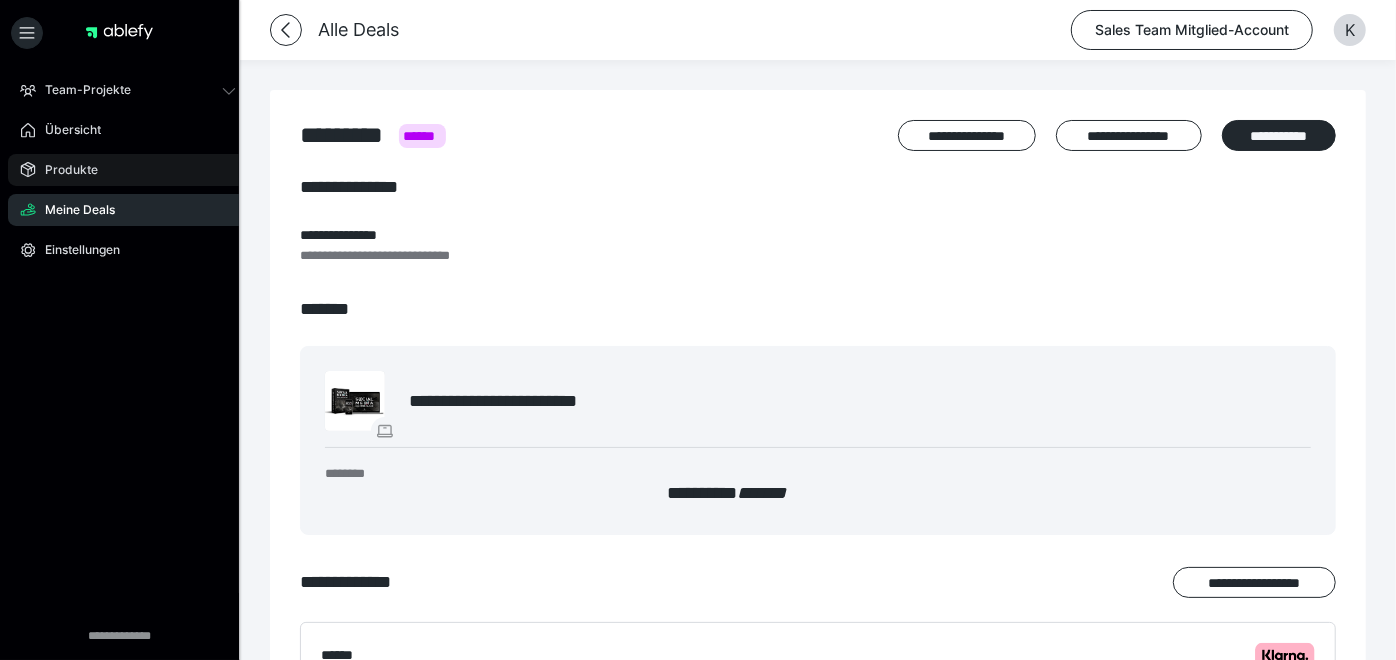 click on "Produkte" at bounding box center [128, 170] 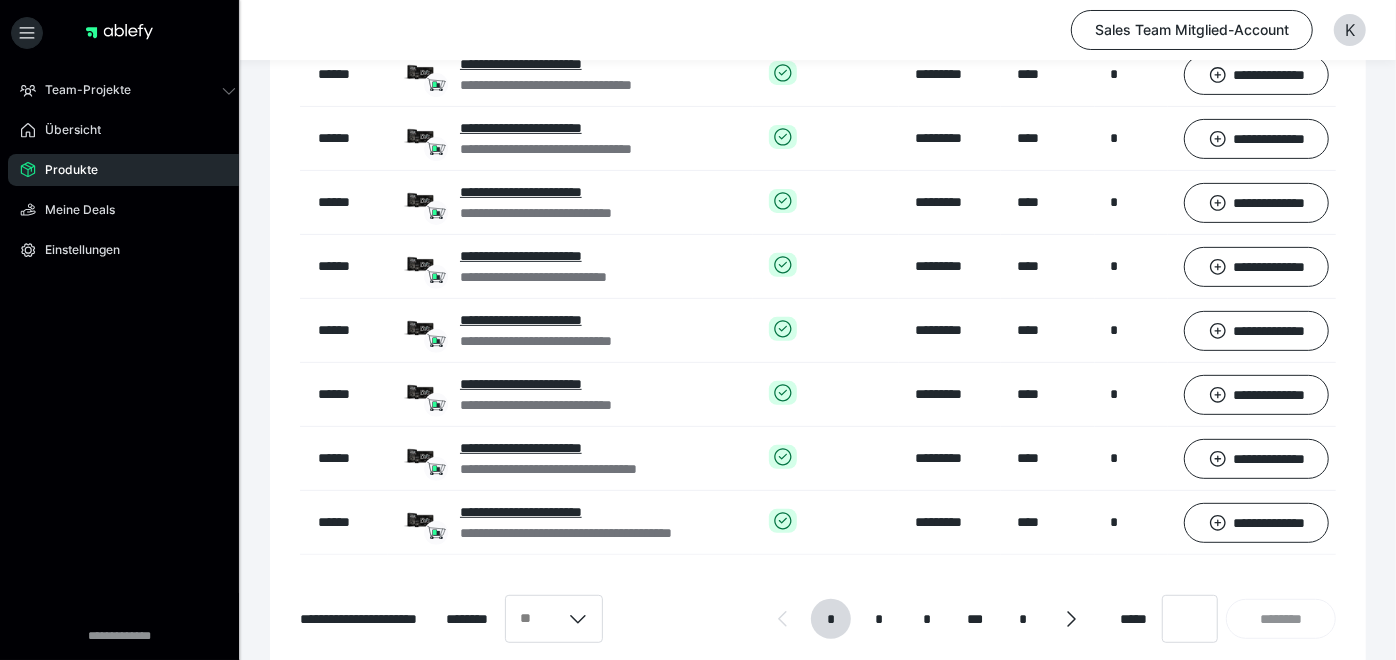 scroll, scrollTop: 371, scrollLeft: 0, axis: vertical 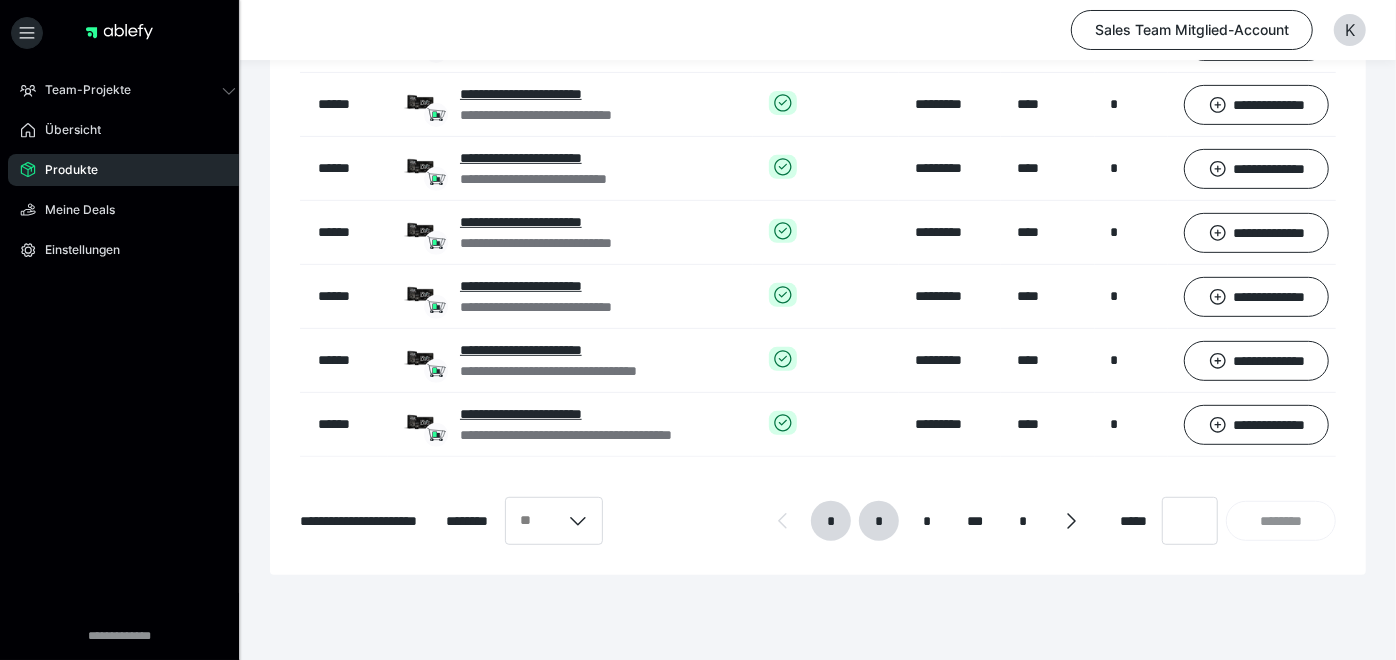 click on "*" at bounding box center [879, 521] 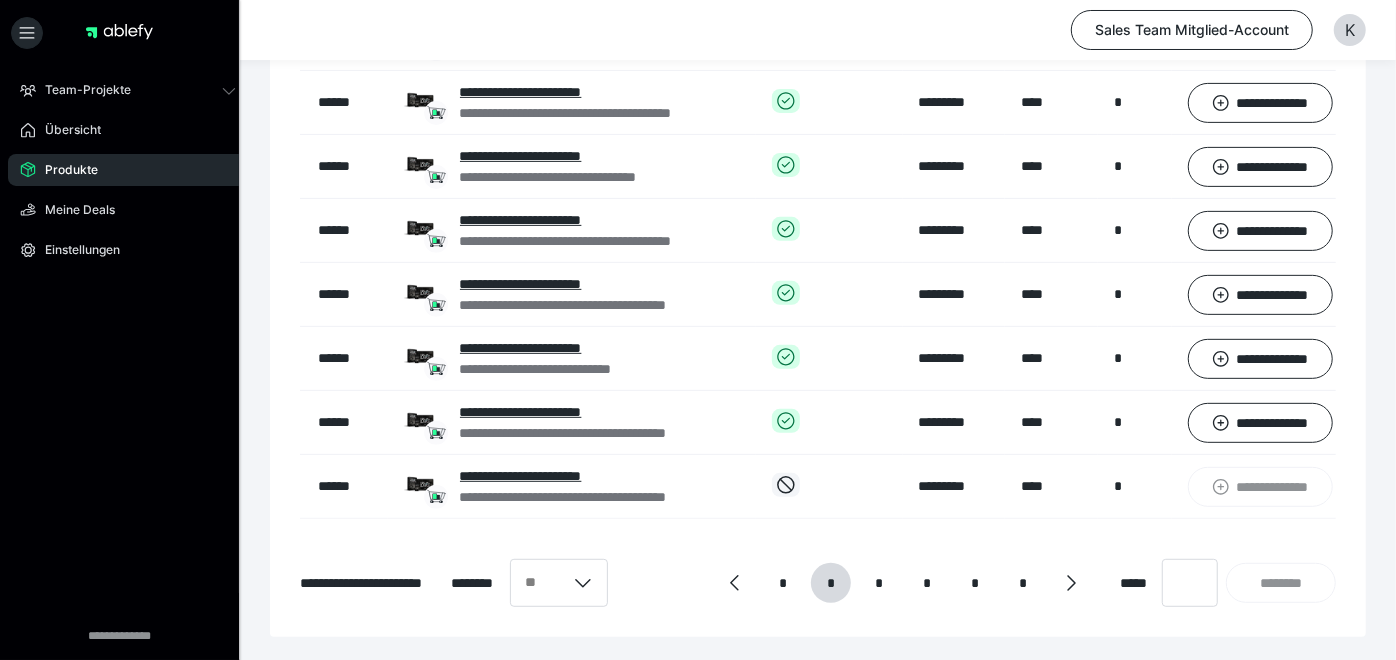 scroll, scrollTop: 401, scrollLeft: 0, axis: vertical 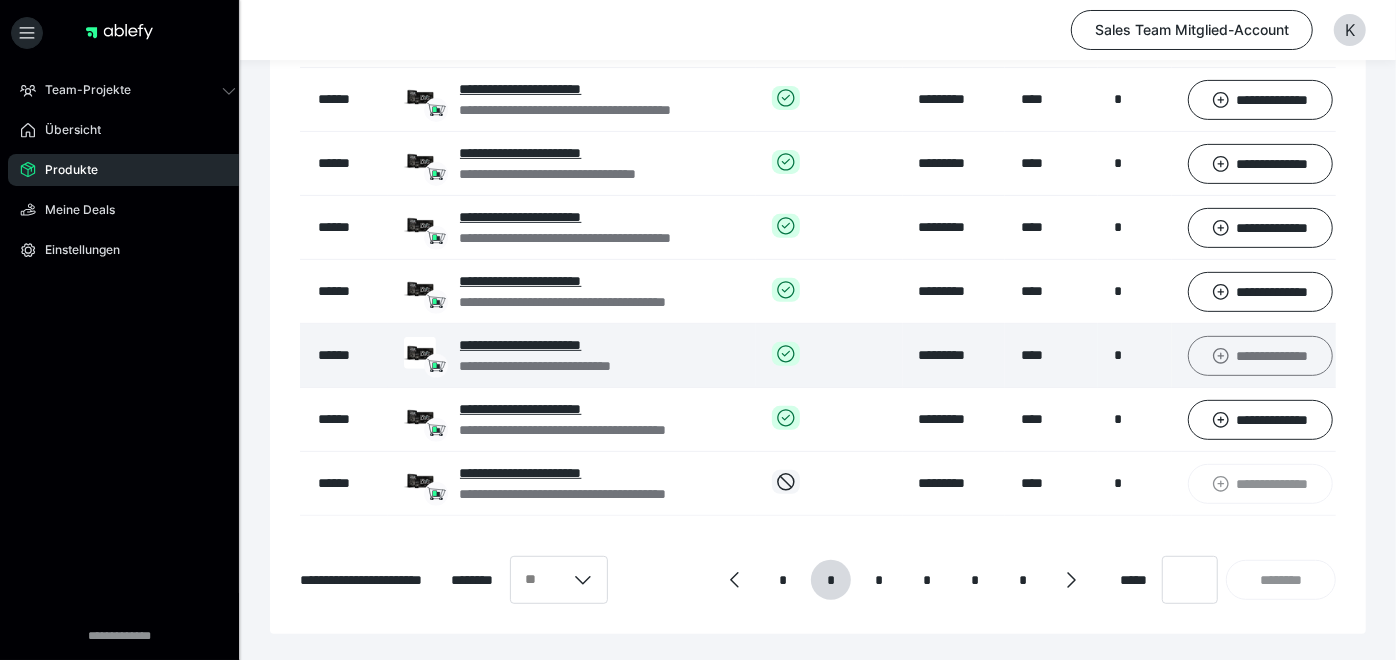 click on "**********" at bounding box center (1260, 355) 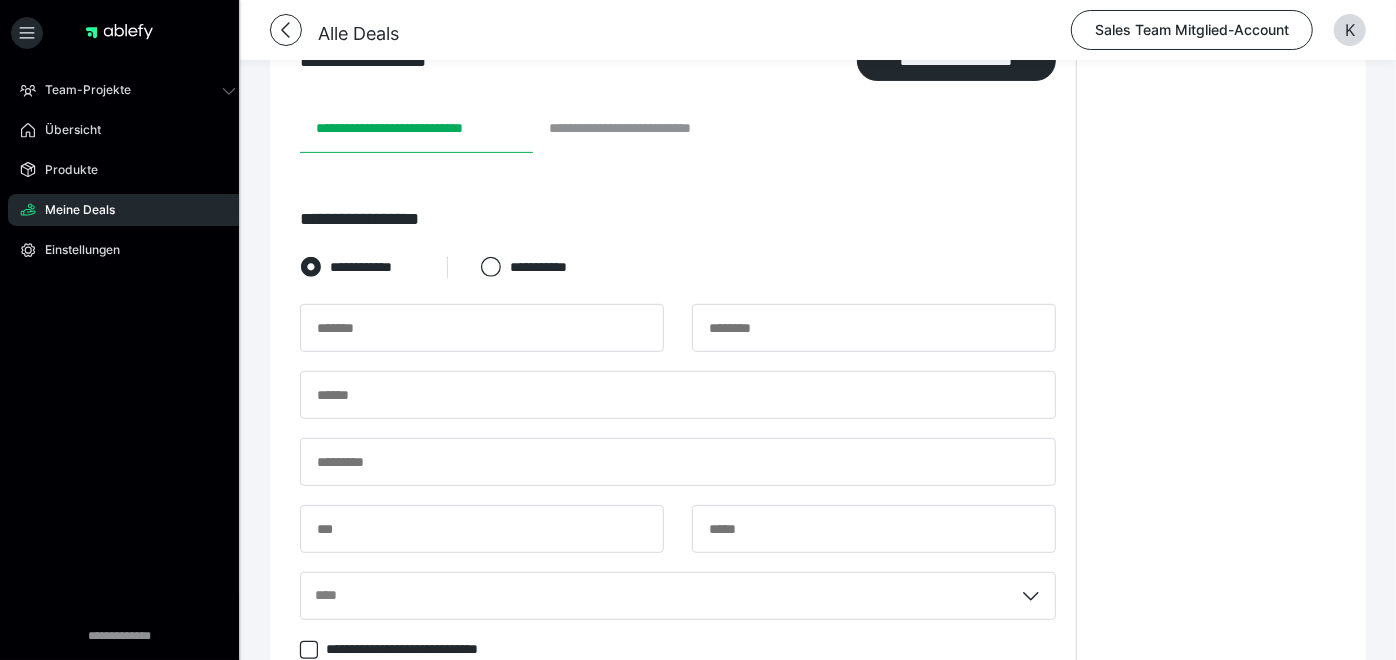 click on "**********" at bounding box center (648, 129) 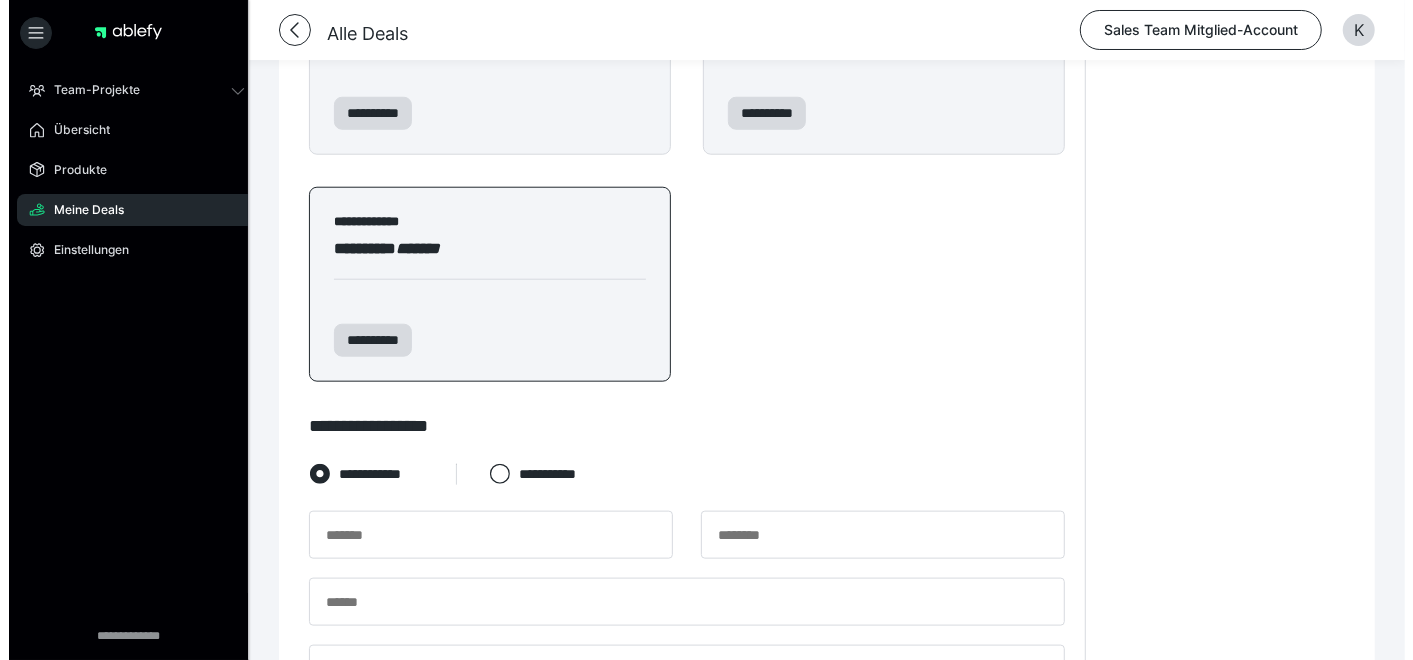 scroll, scrollTop: 1208, scrollLeft: 0, axis: vertical 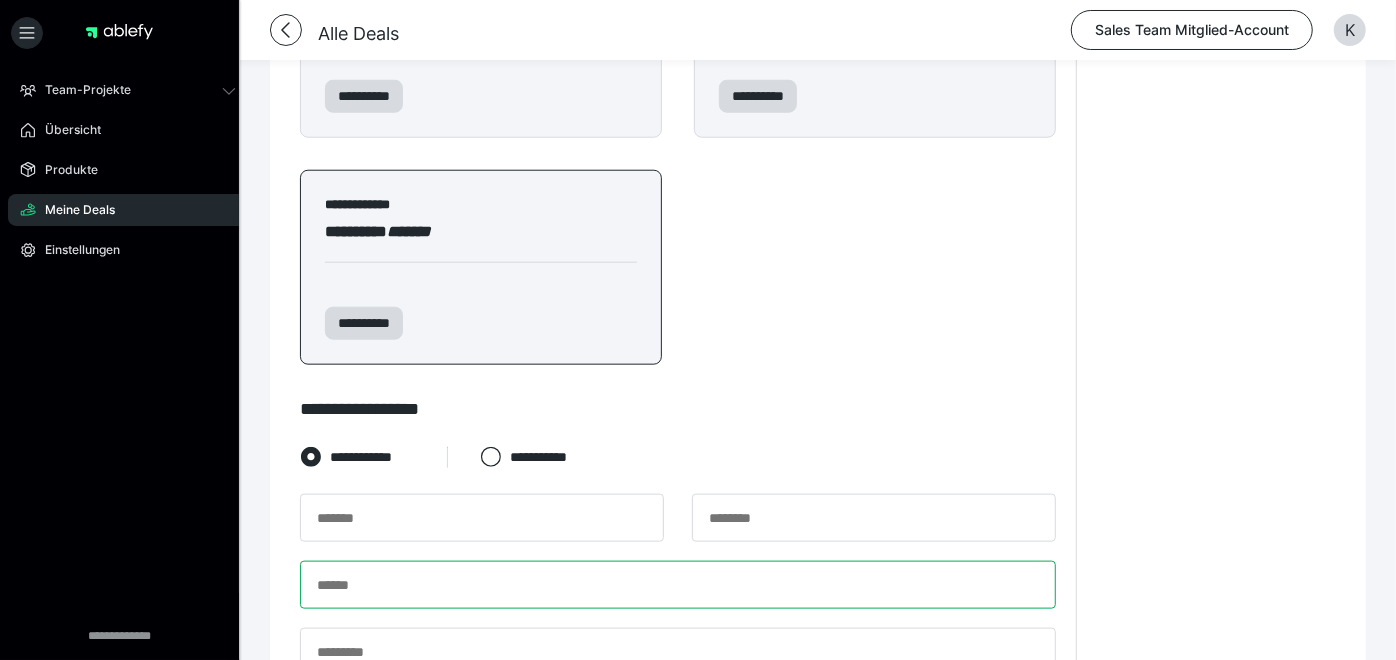 click at bounding box center [678, 585] 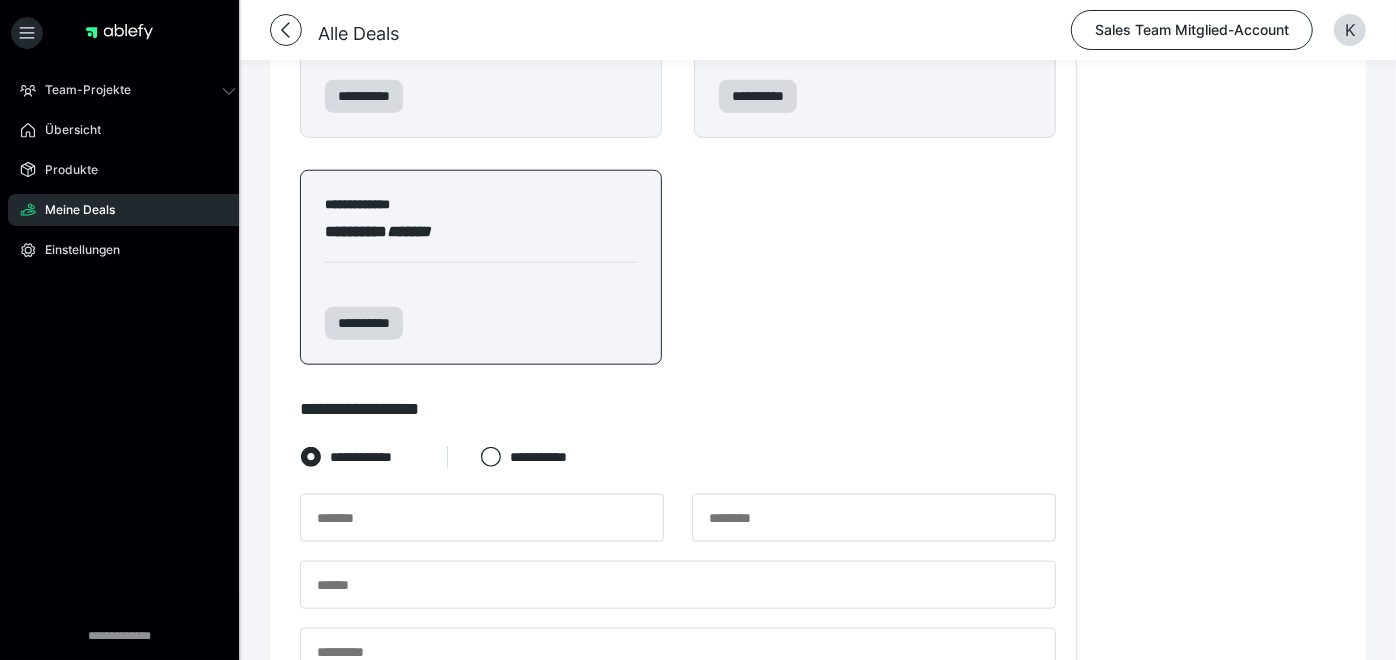 click on "**********" at bounding box center (1216, 200) 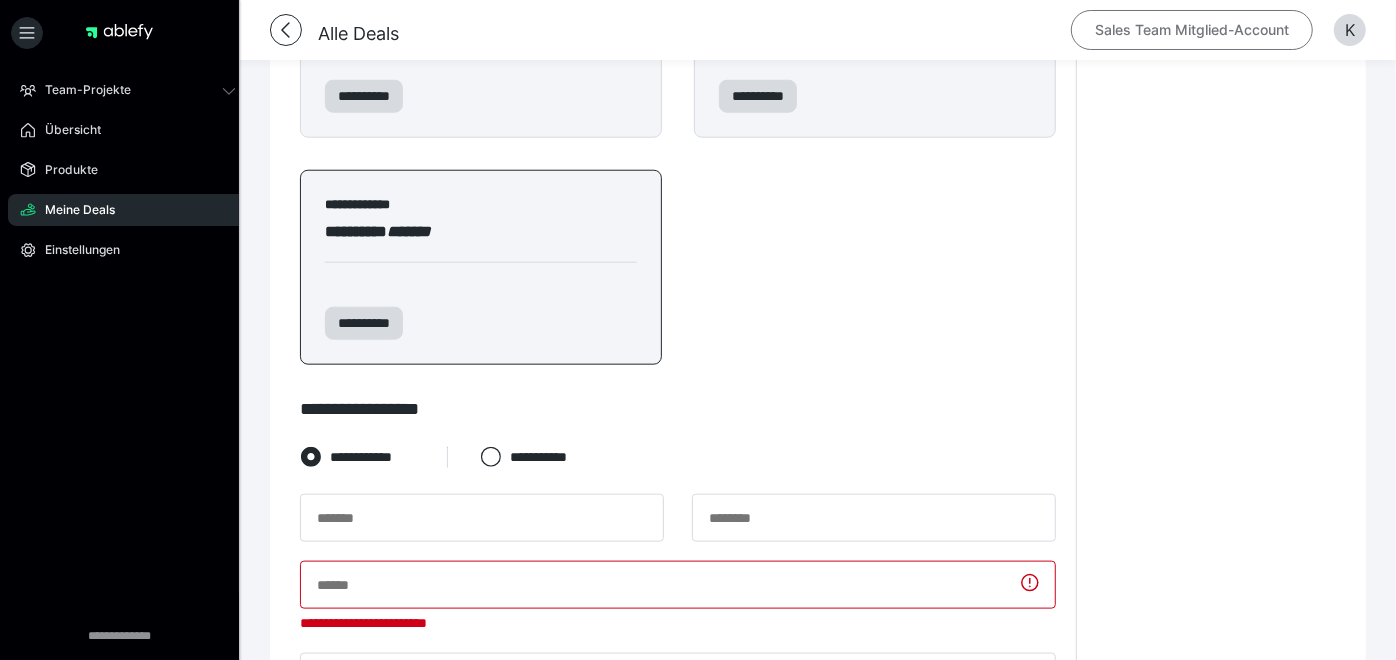 click on "Sales Team Mitglied-Account" at bounding box center (1192, 30) 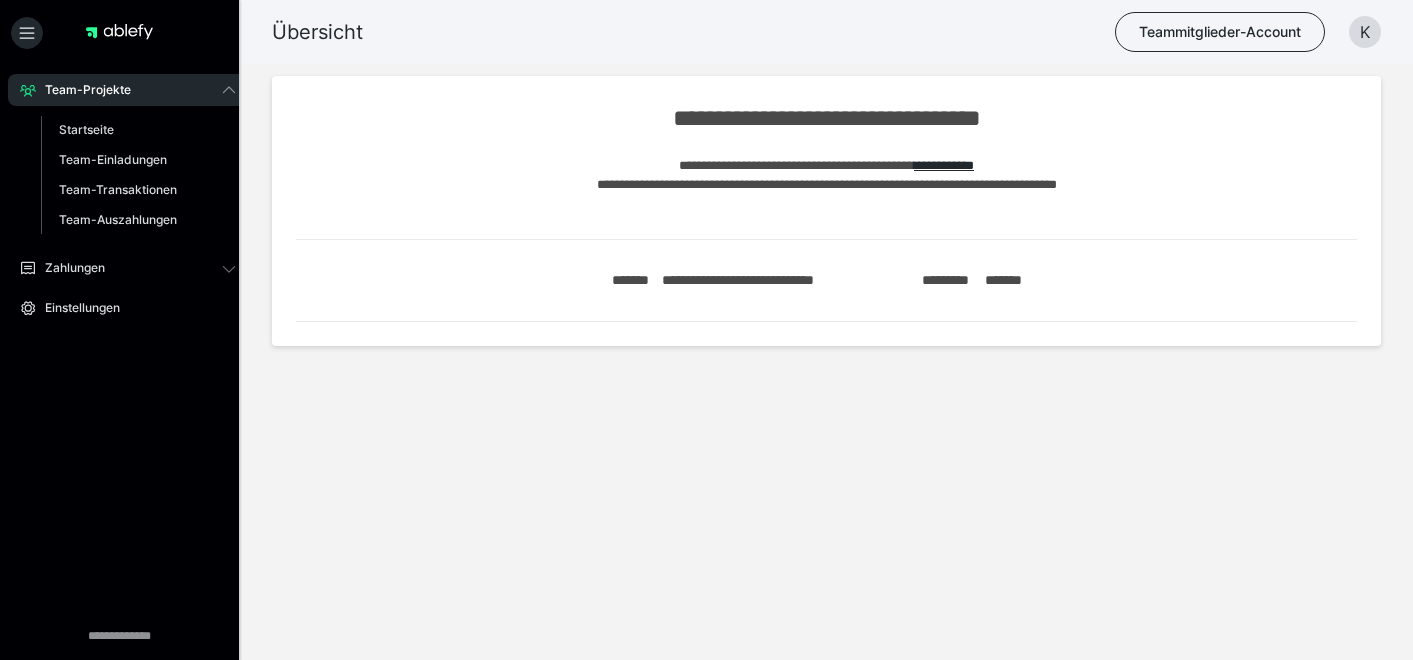 scroll, scrollTop: 0, scrollLeft: 0, axis: both 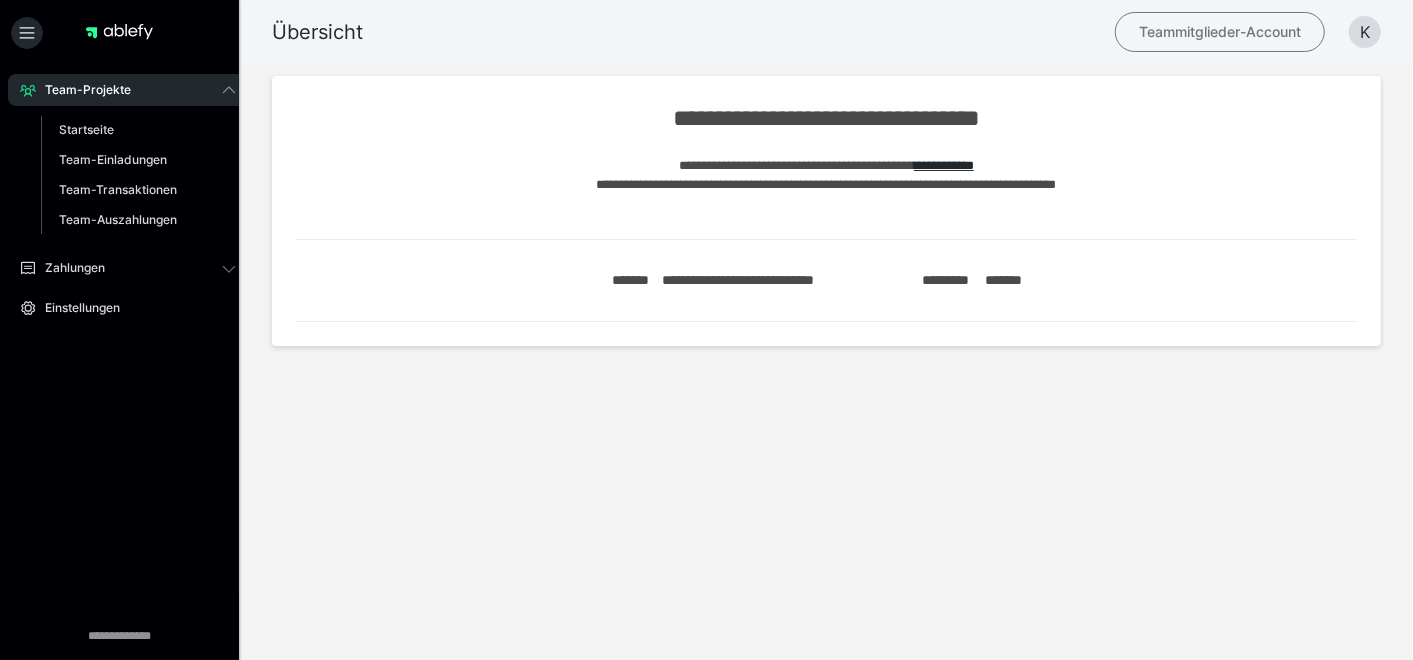 click on "Teammitglieder-Account" at bounding box center (1220, 32) 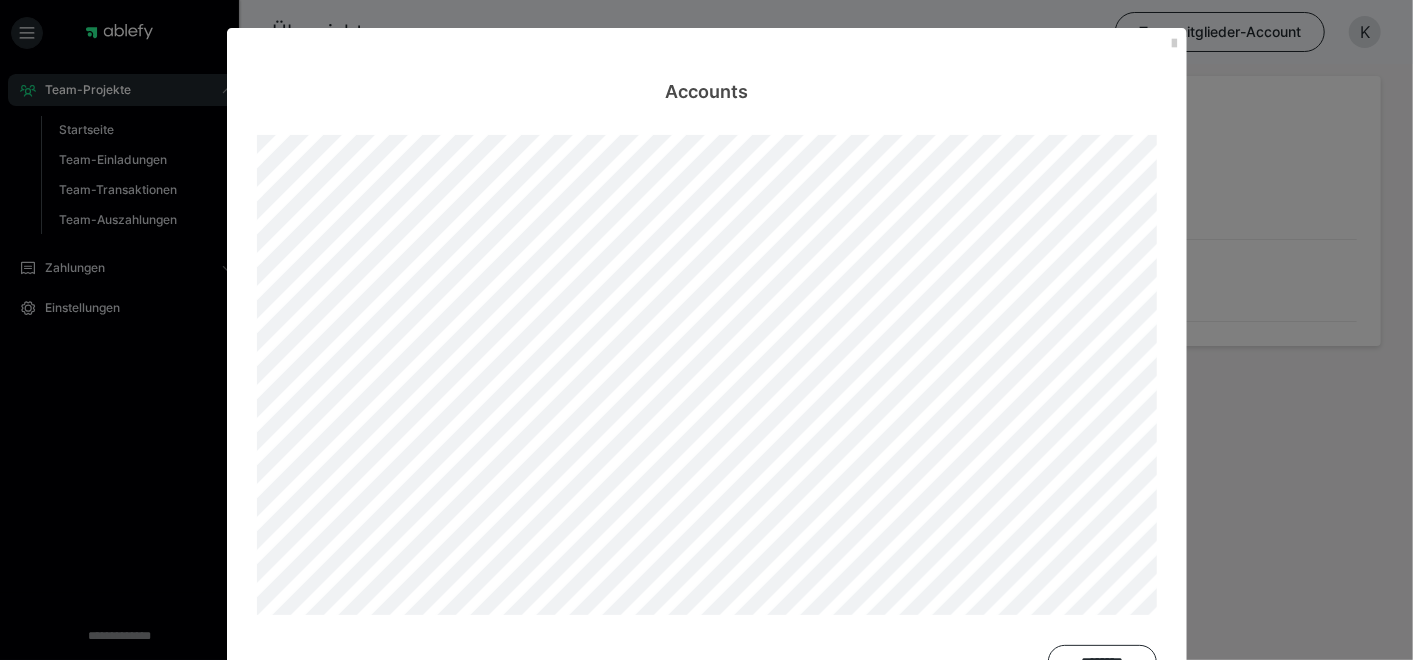 click on "**********" at bounding box center (706, 330) 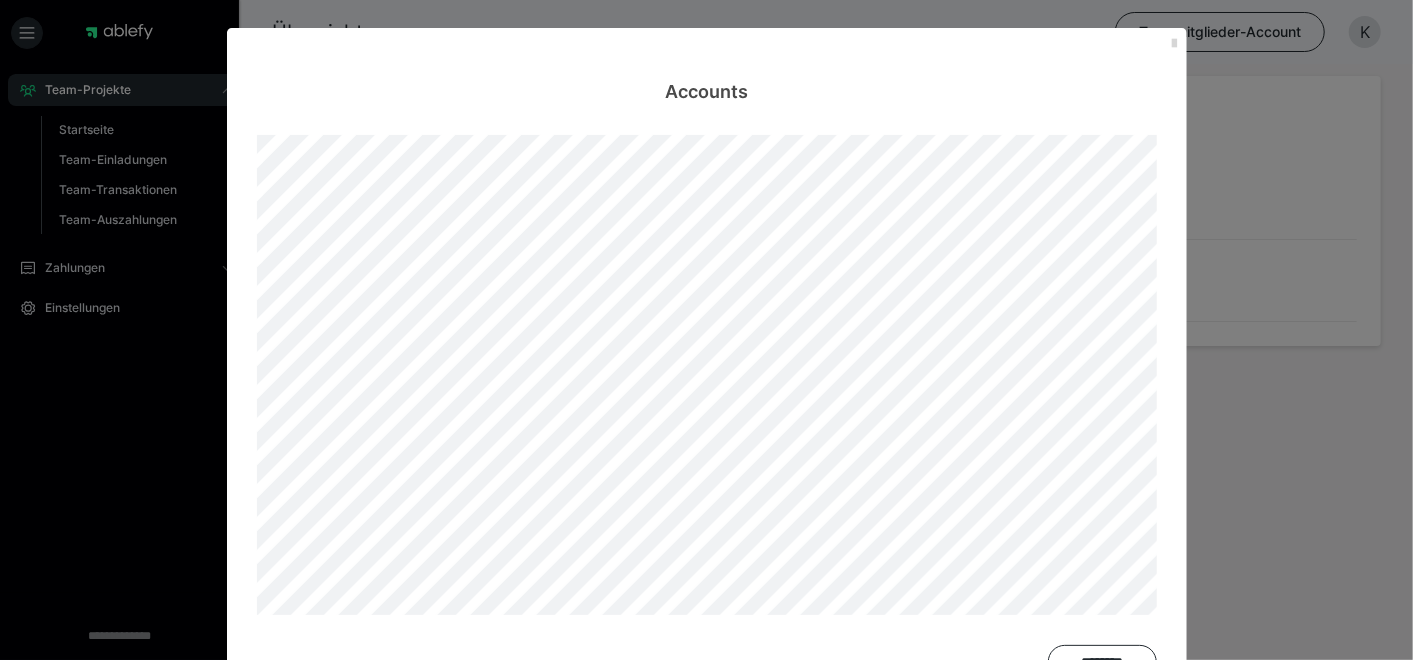 click at bounding box center (1175, 44) 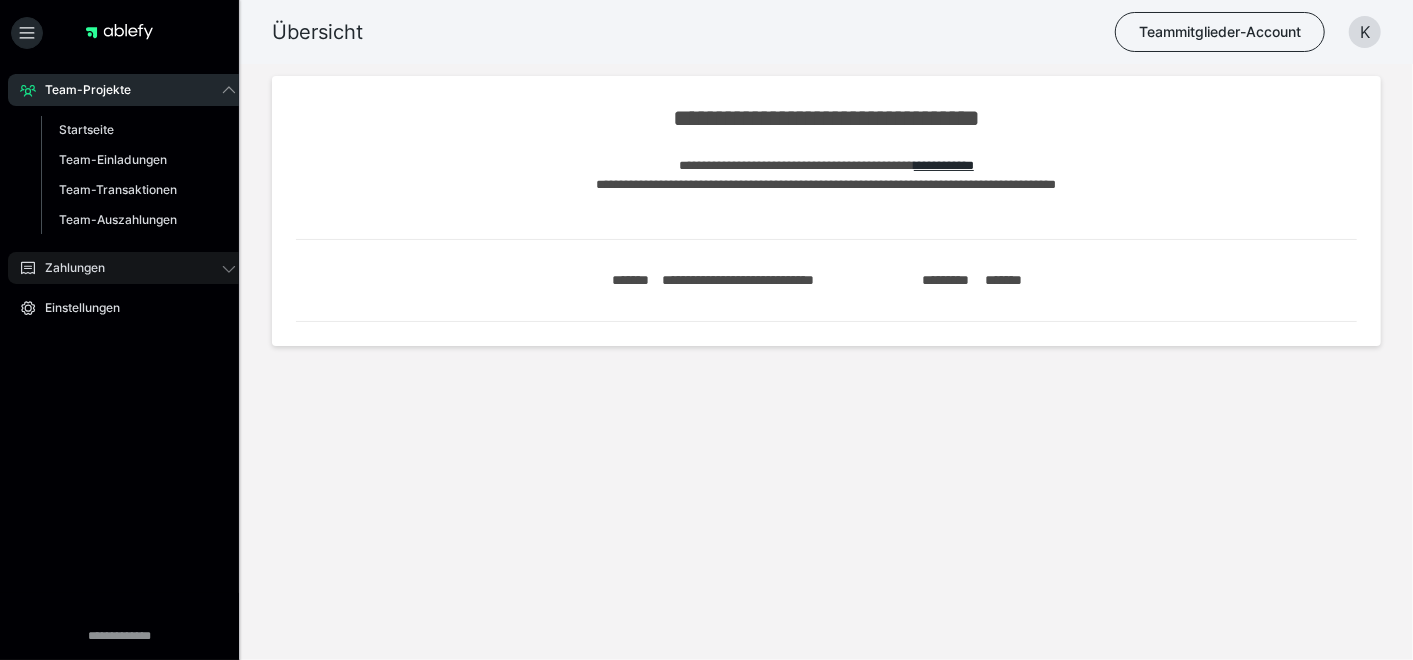 click on "Zahlungen" at bounding box center (128, 268) 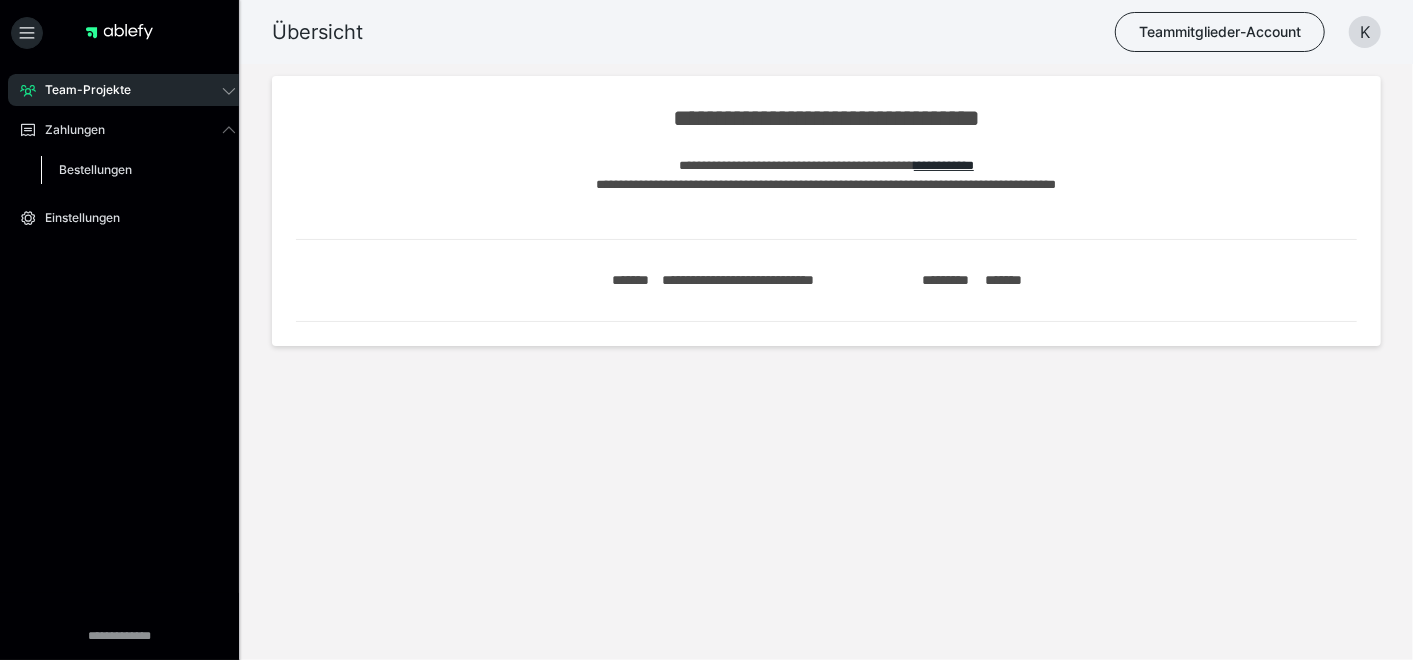 click on "Bestellungen" at bounding box center [95, 169] 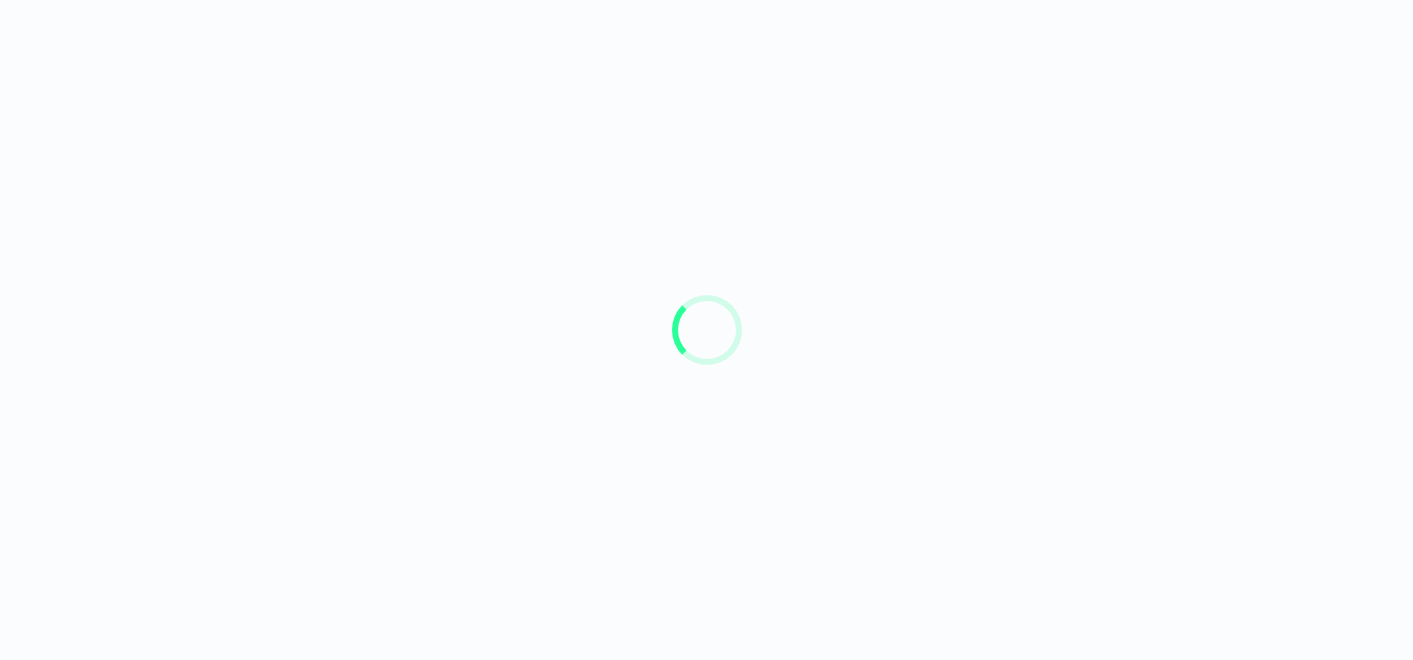 scroll, scrollTop: 0, scrollLeft: 0, axis: both 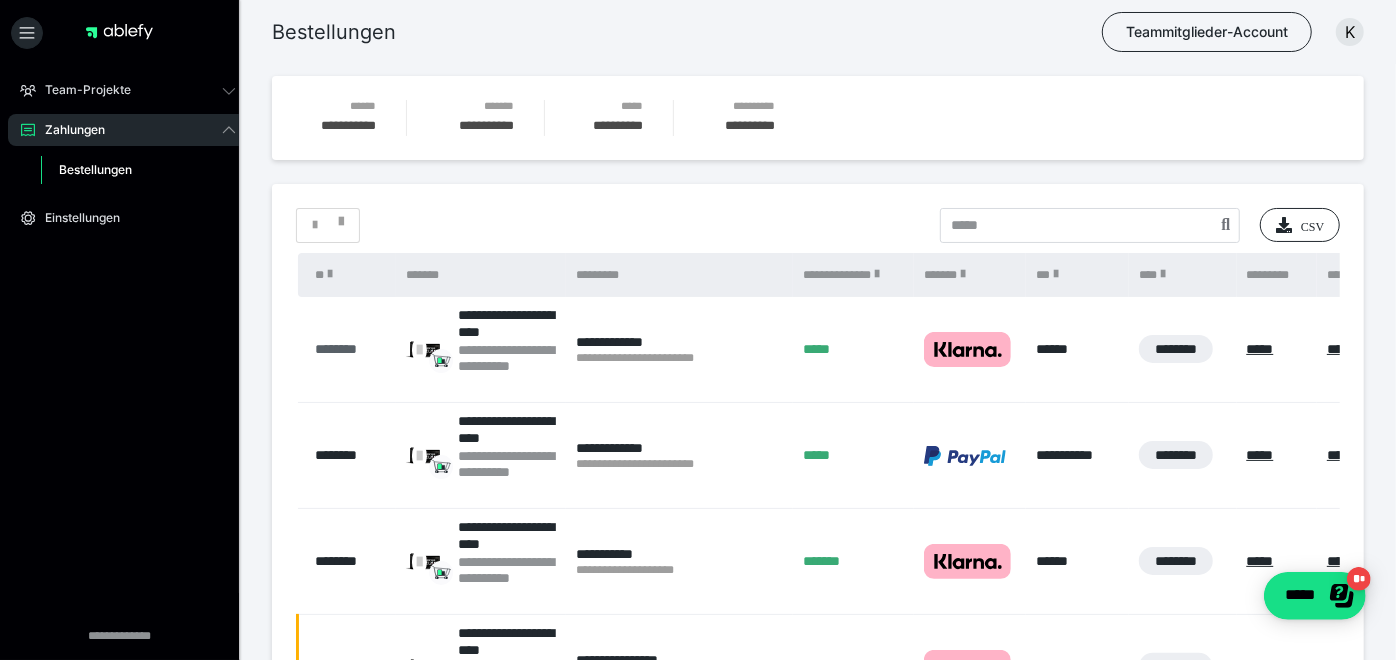 click on "********" at bounding box center (351, 349) 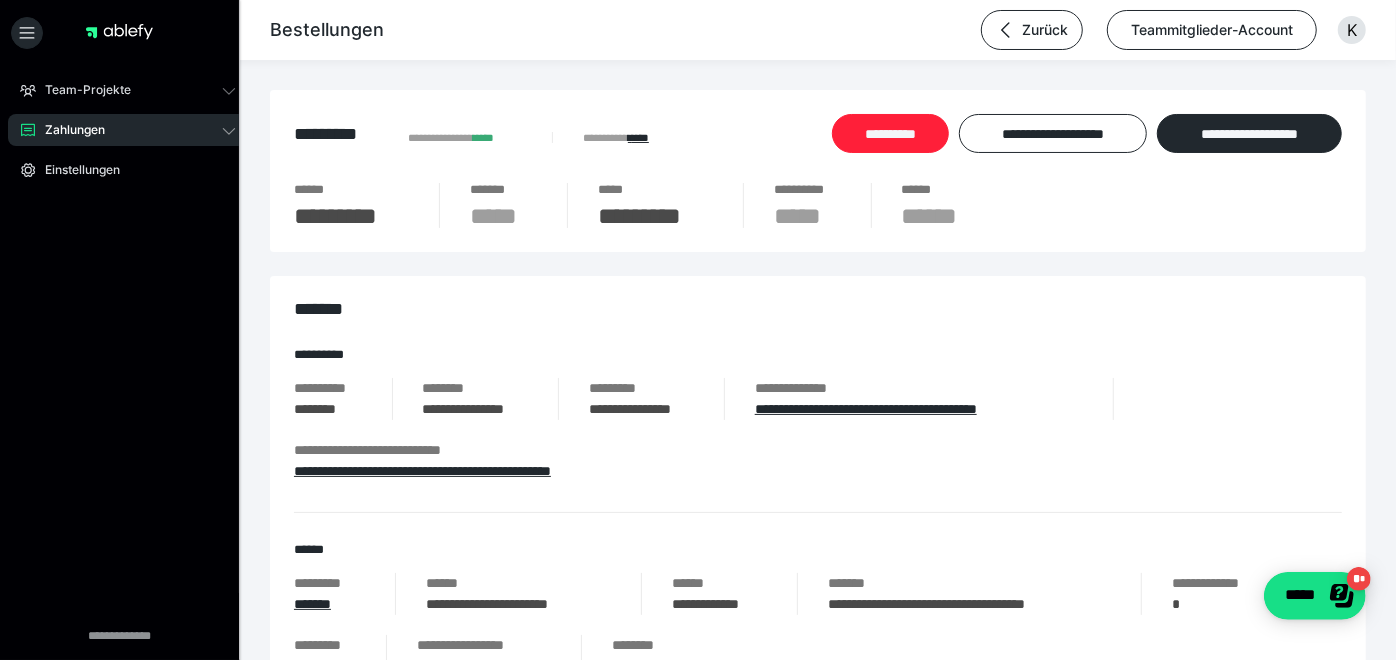 click on "**********" at bounding box center (890, 133) 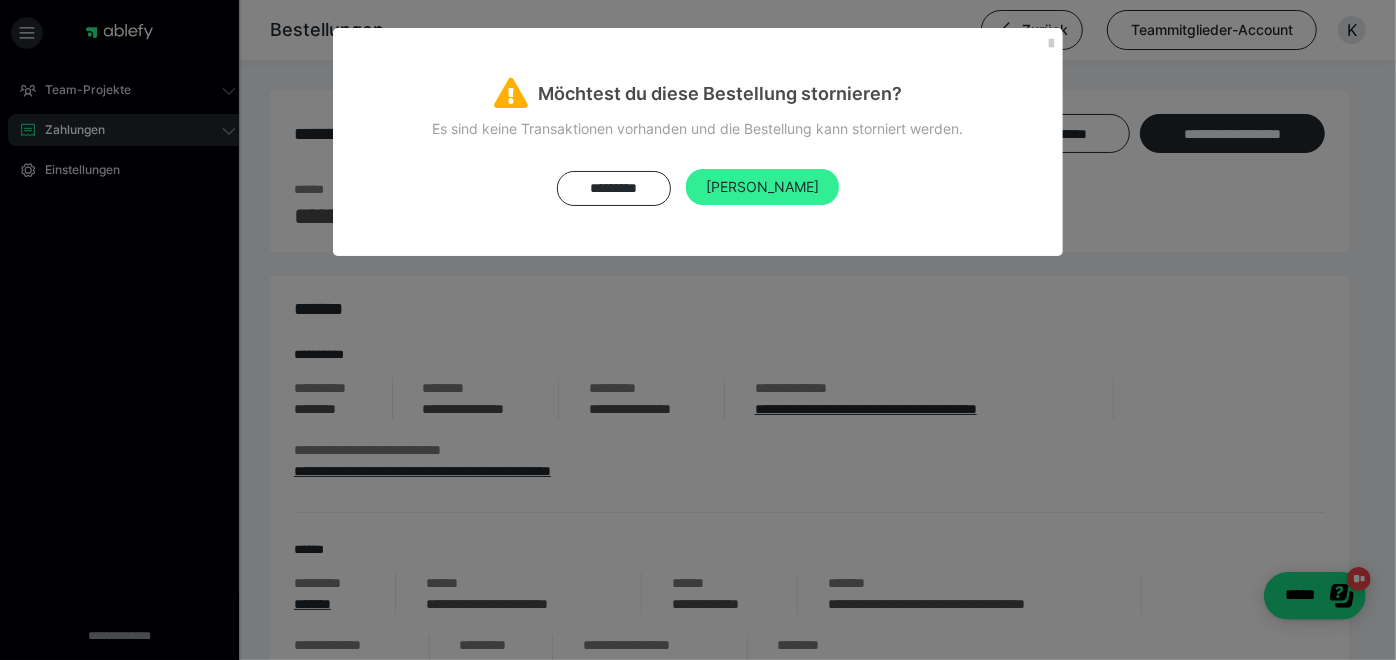 click on "Ja" at bounding box center (762, 187) 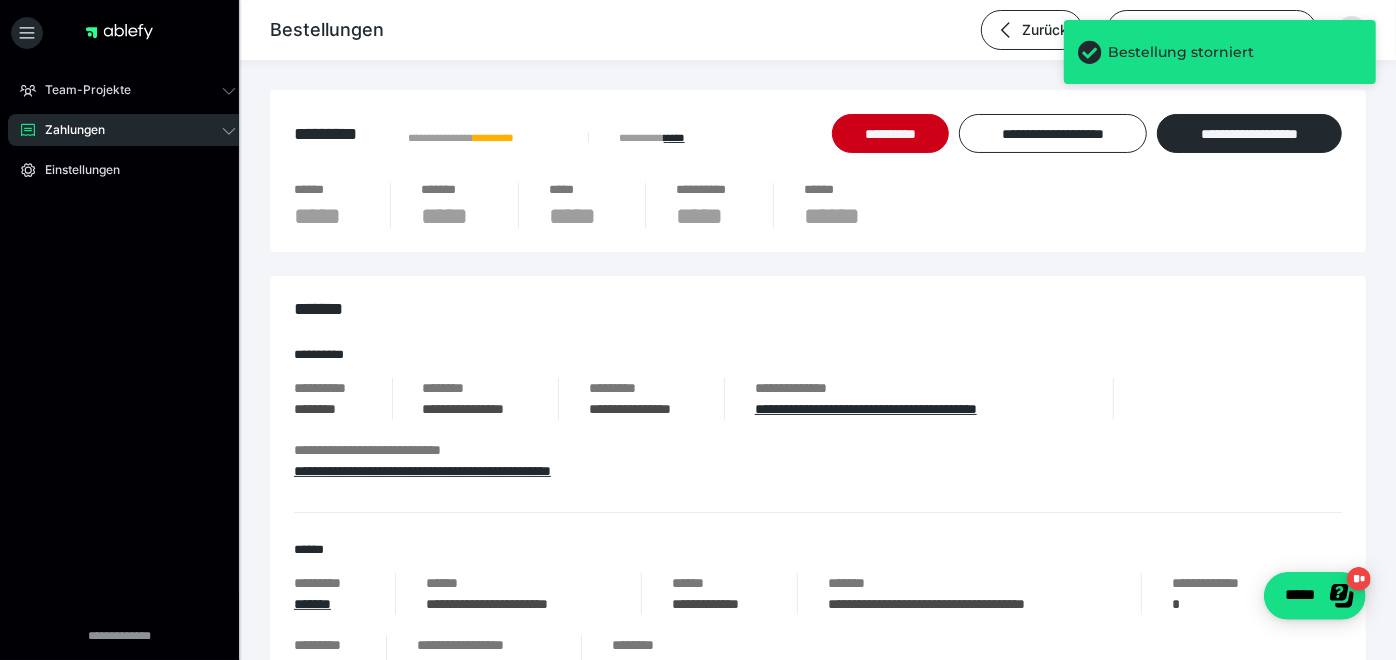 click on "Zahlungen" at bounding box center [128, 130] 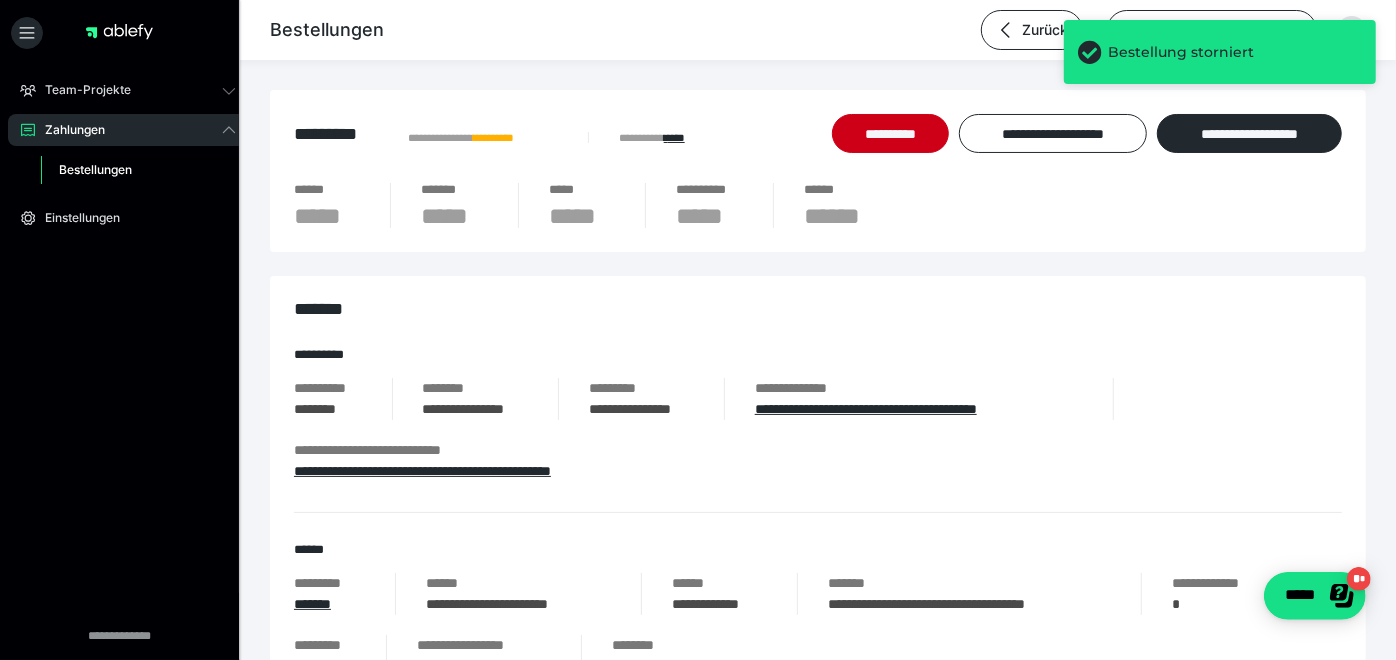 click on "Bestellungen" at bounding box center (95, 169) 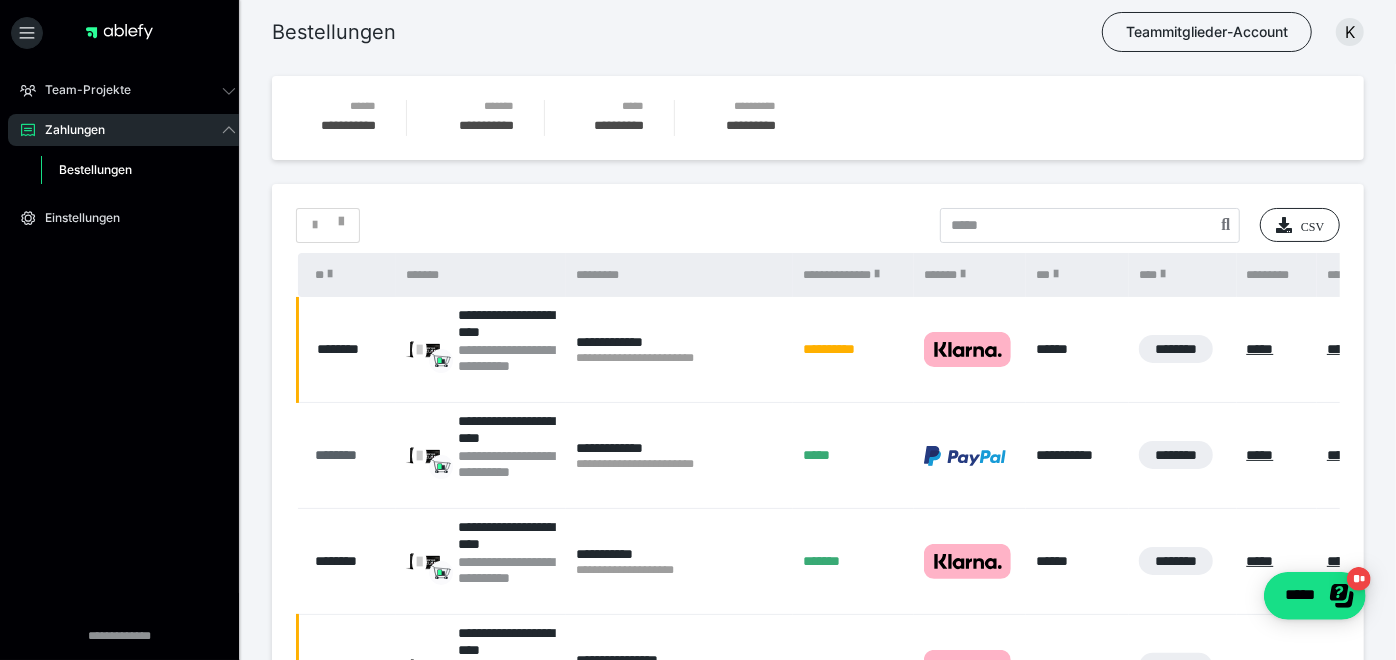 click on "********" at bounding box center (351, 455) 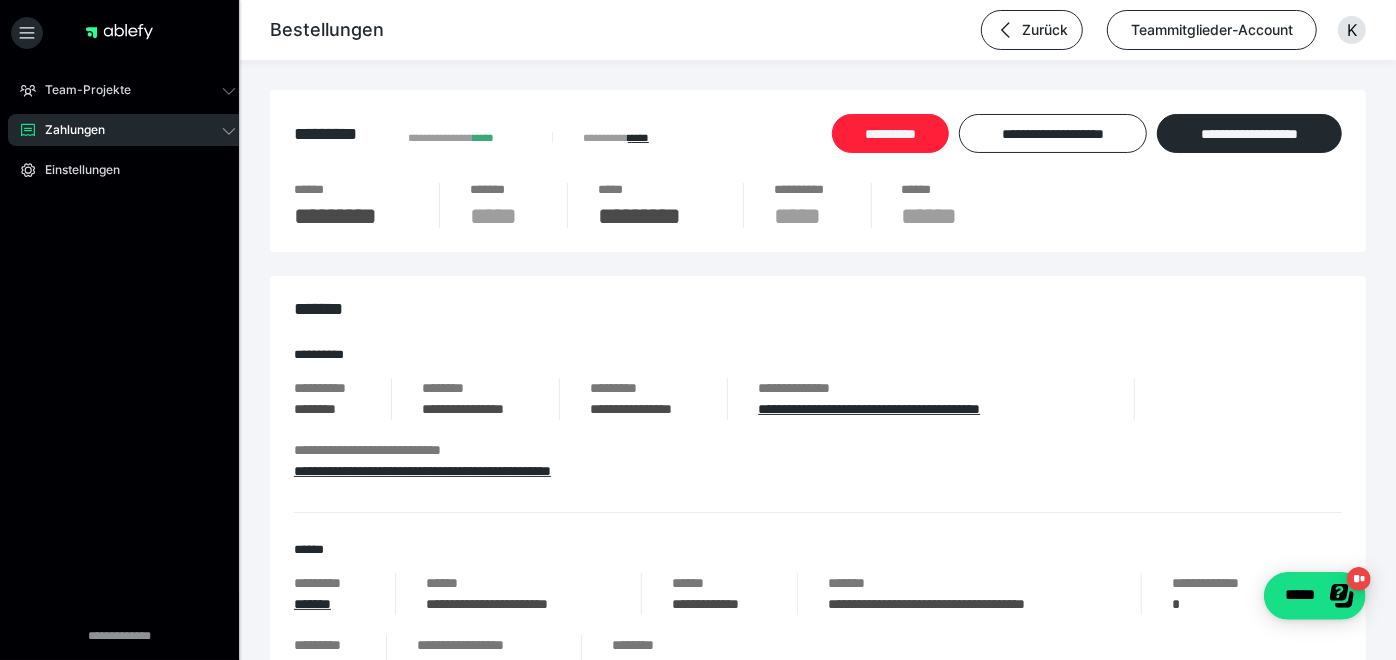 click on "**********" at bounding box center (890, 133) 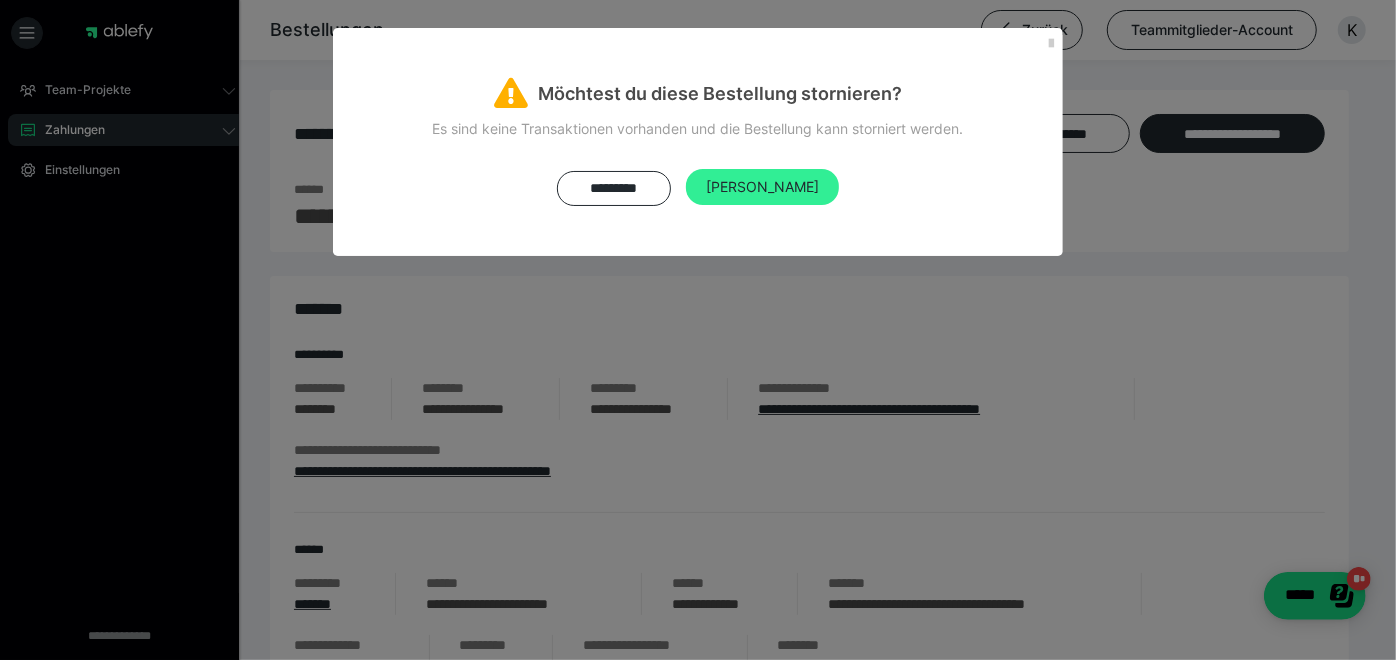 click on "Ja" at bounding box center [762, 187] 